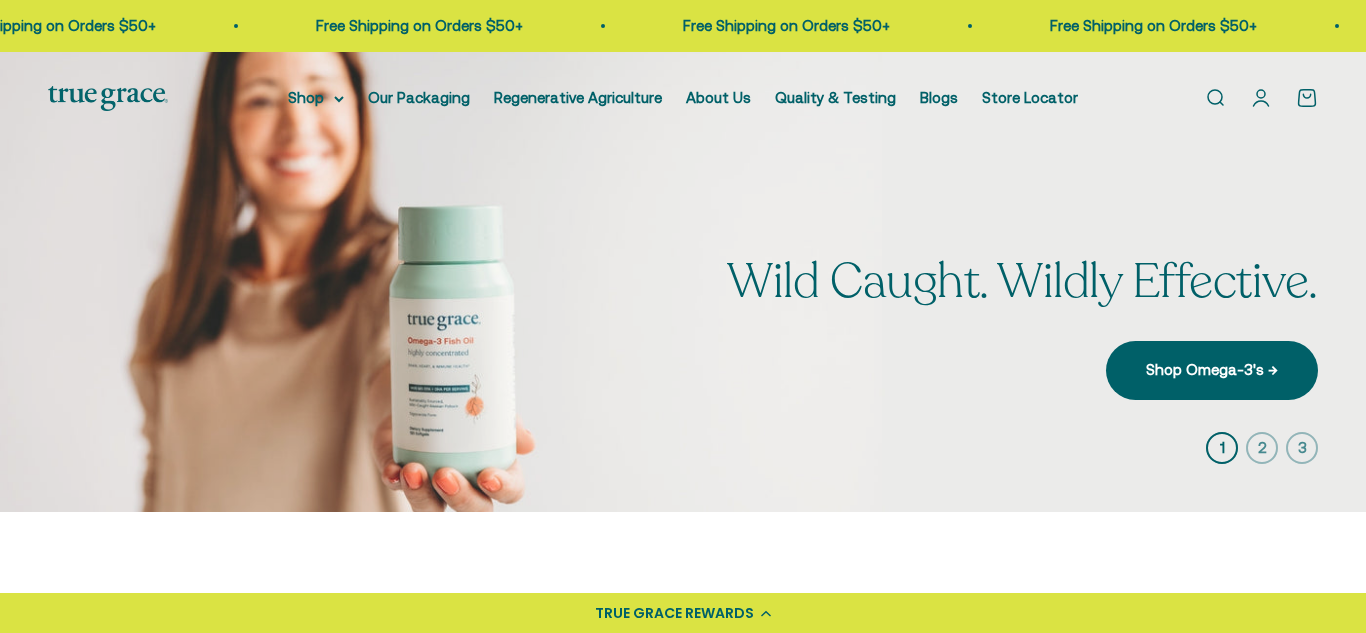 scroll, scrollTop: 0, scrollLeft: 0, axis: both 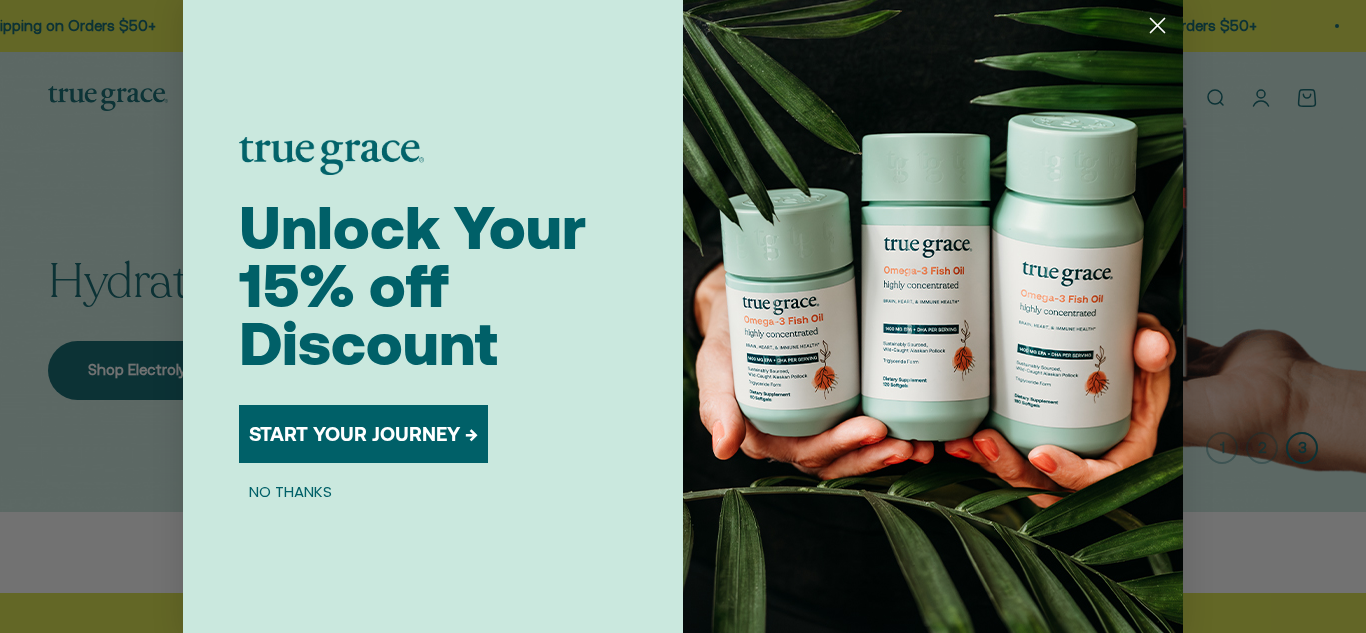 click on "START YOUR JOURNEY →" at bounding box center [363, 434] 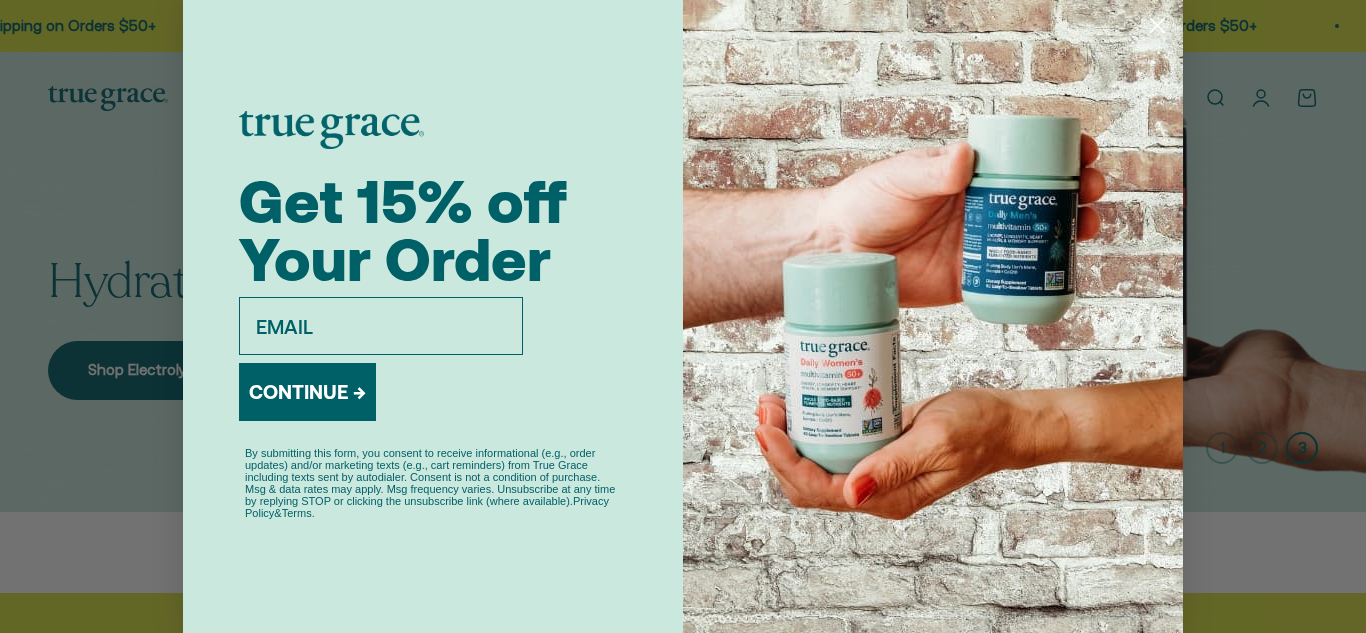click on "email" at bounding box center [381, 326] 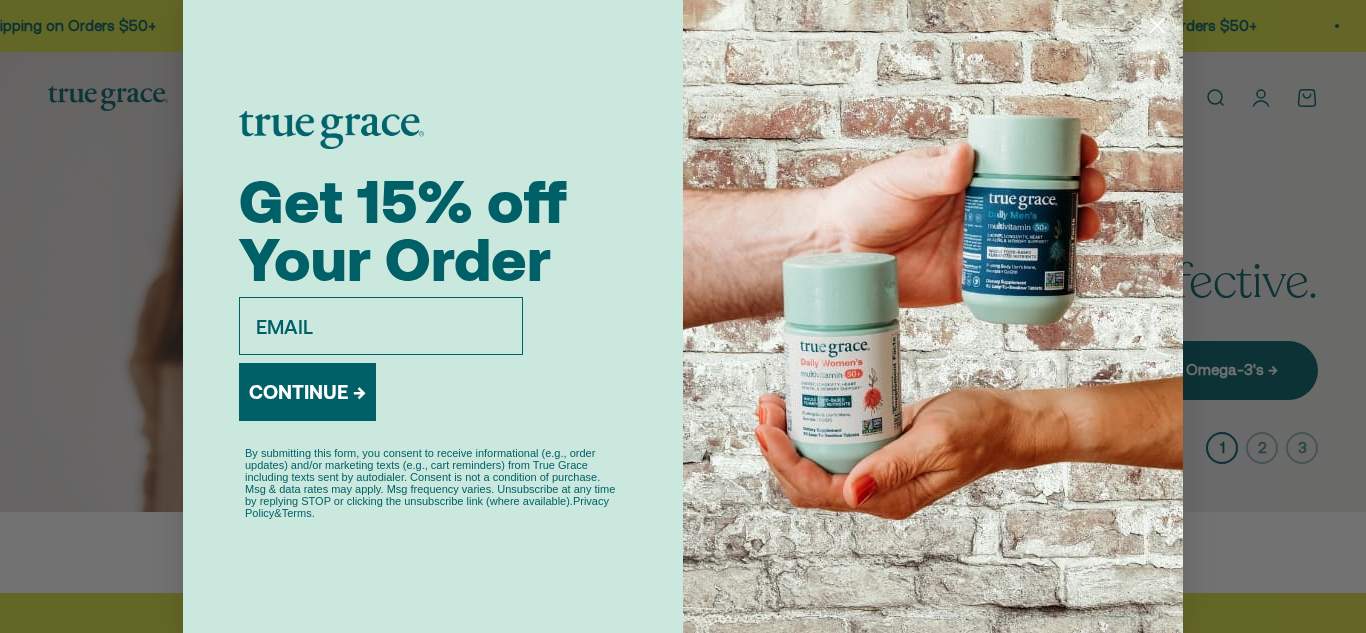 click on "email" at bounding box center (381, 326) 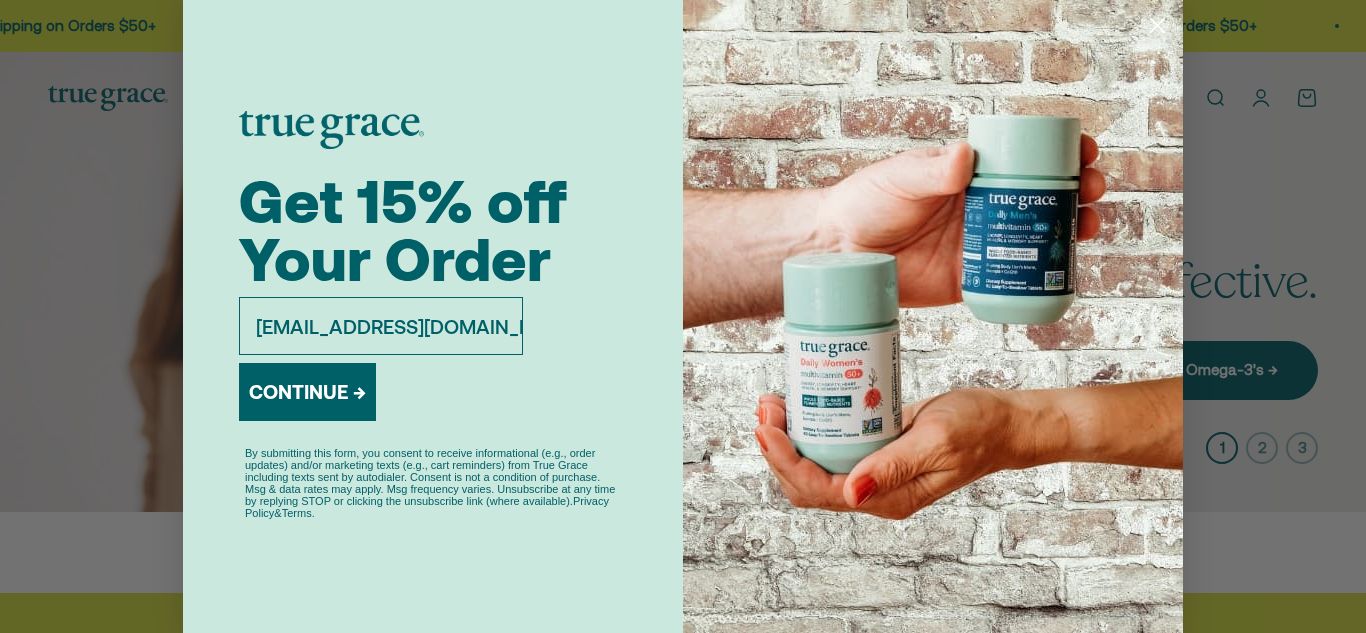 type on "reneelent@me.com" 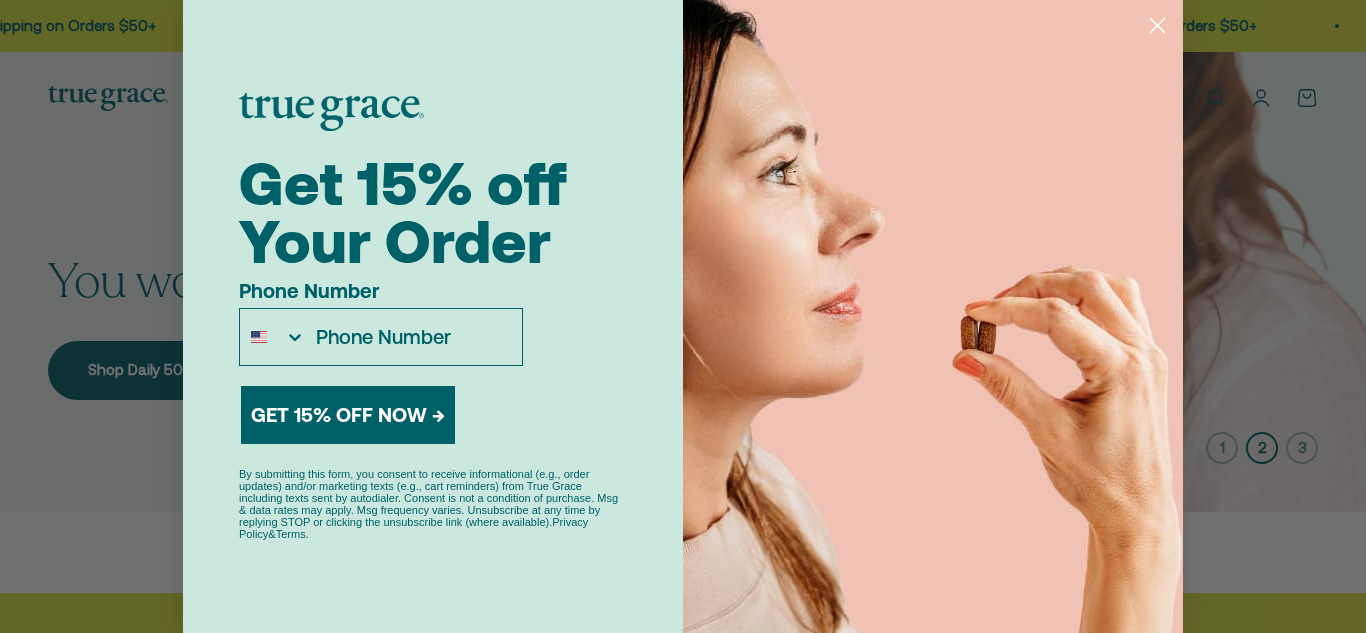 click on "Phone Number" at bounding box center (414, 337) 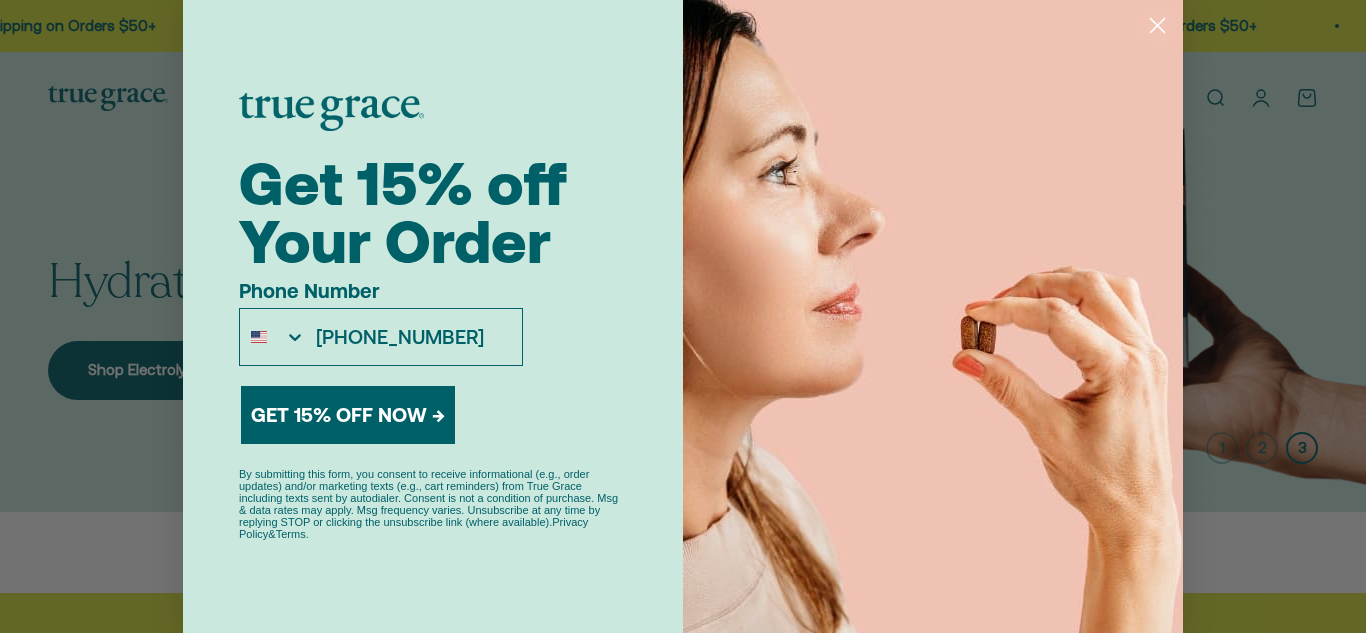 type on "440-478-7411" 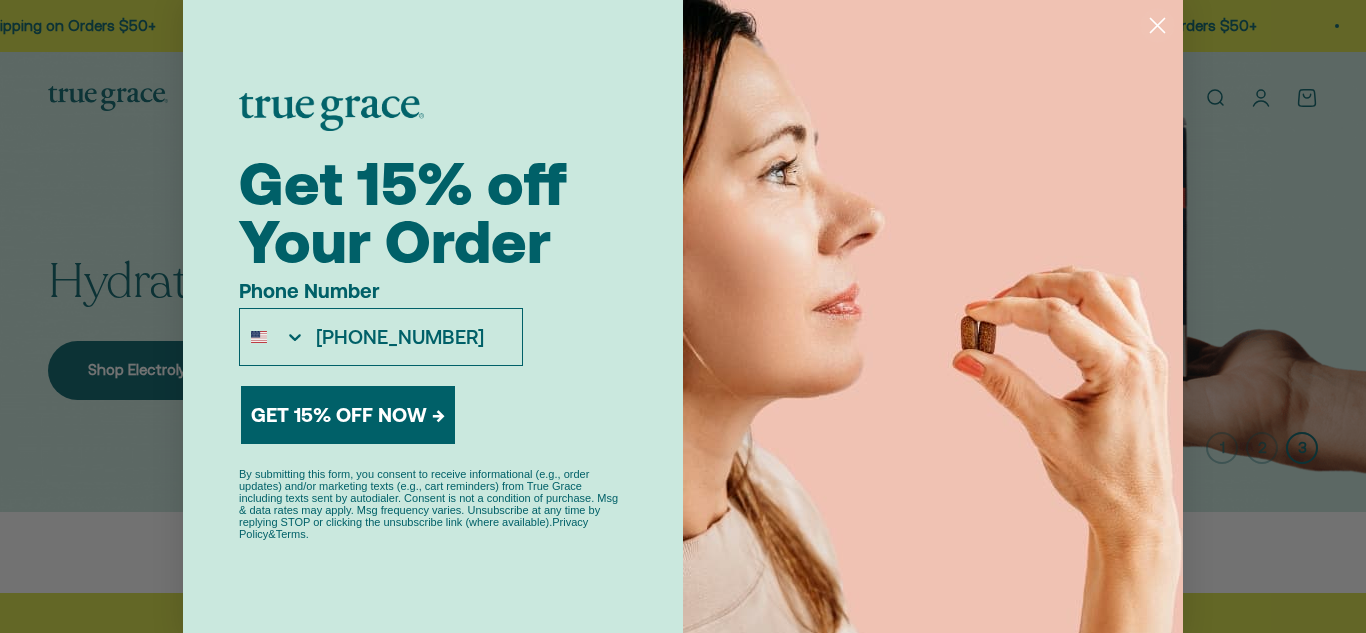 click on "GET 15% OFF NOW →" at bounding box center (348, 415) 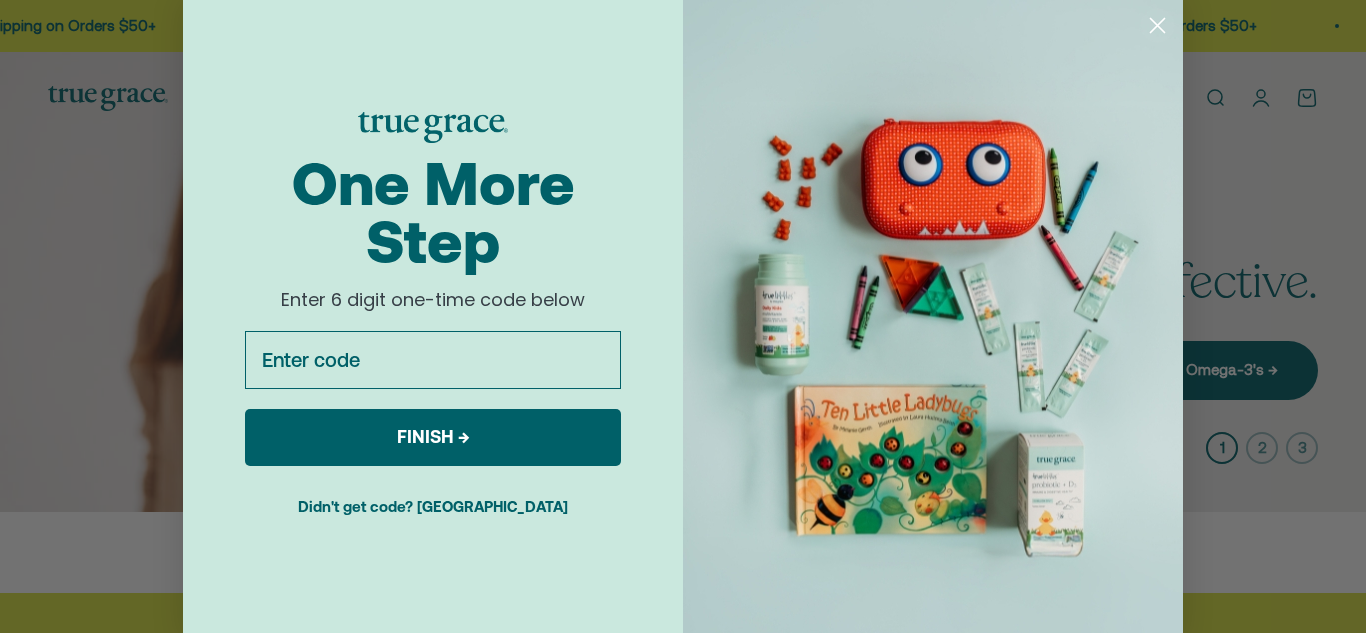 click on "Enter code" at bounding box center [433, 360] 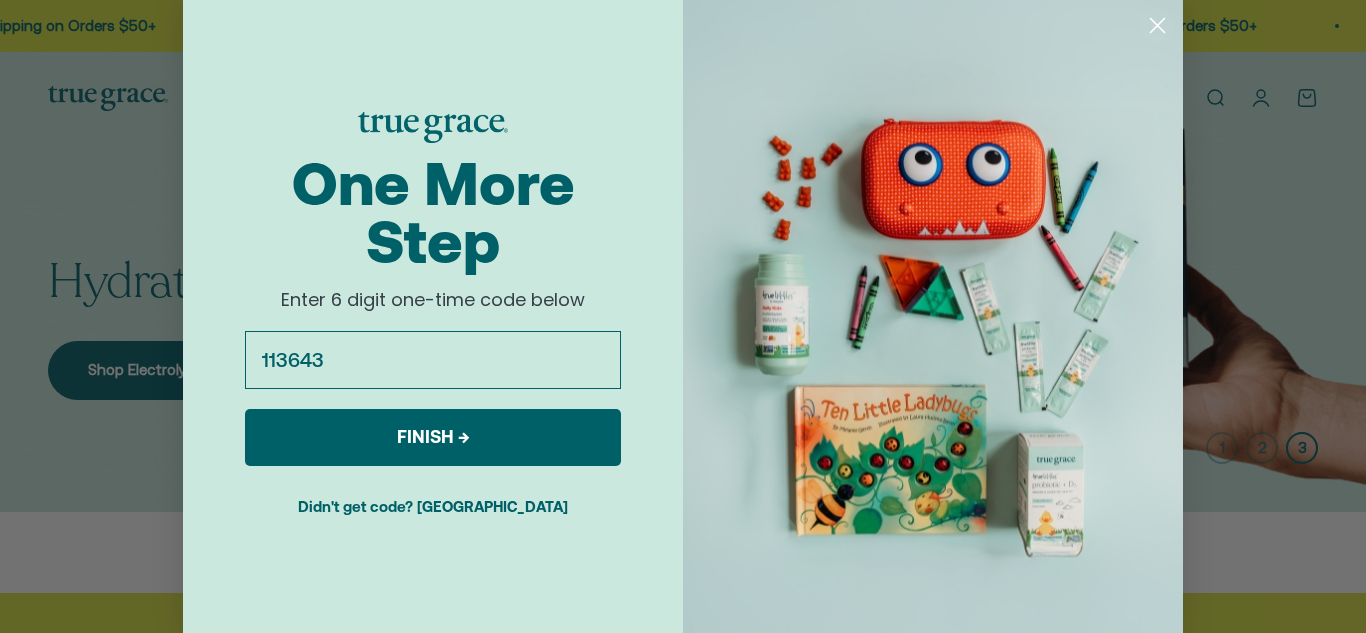 type on "113643" 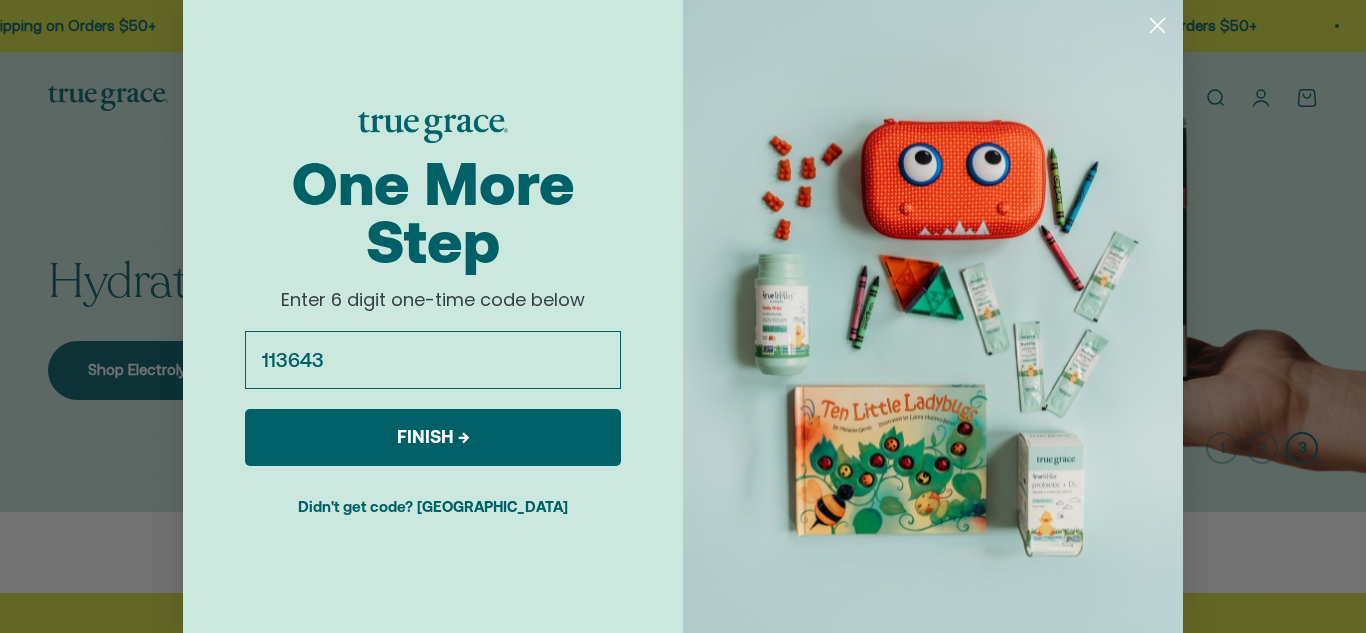 click on "FINISH →" at bounding box center (433, 437) 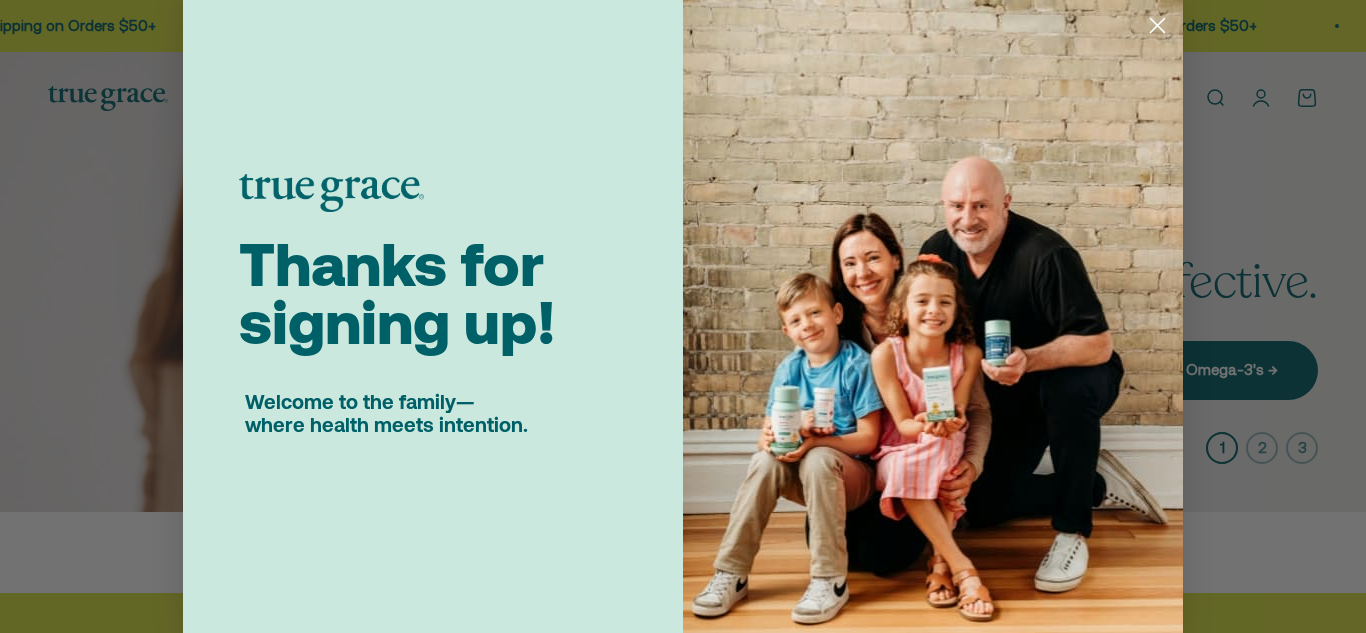 click 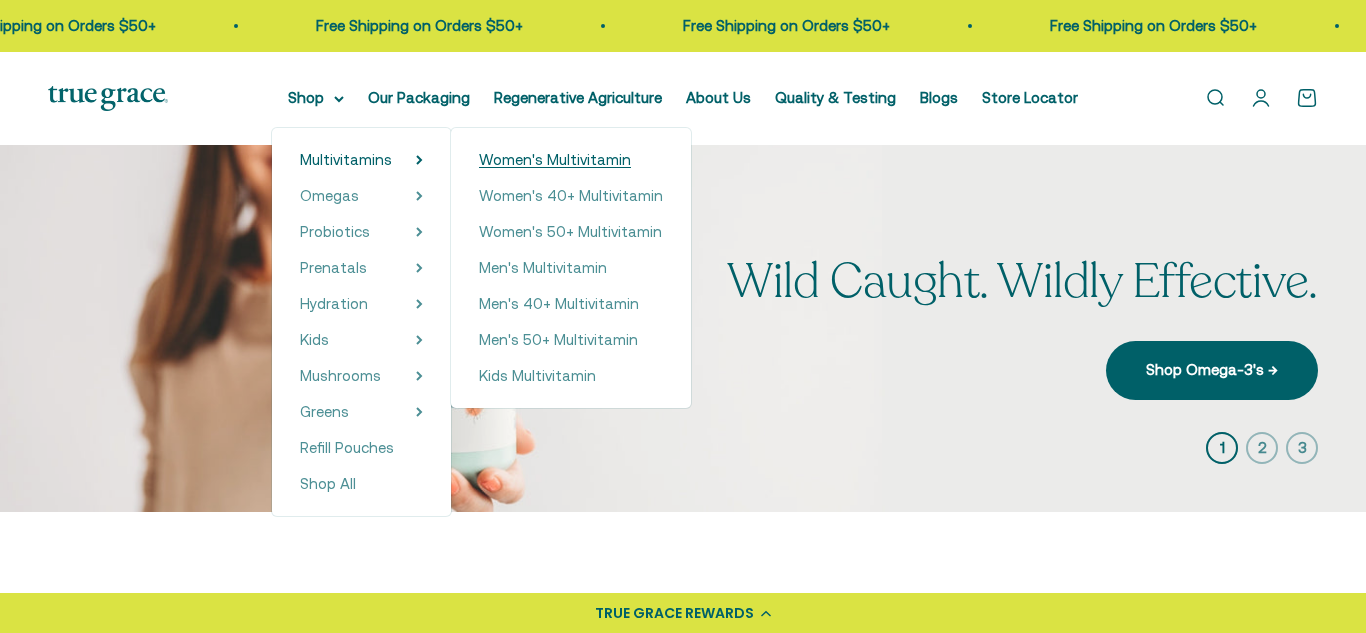click on "Women's Multivitamin" at bounding box center (555, 159) 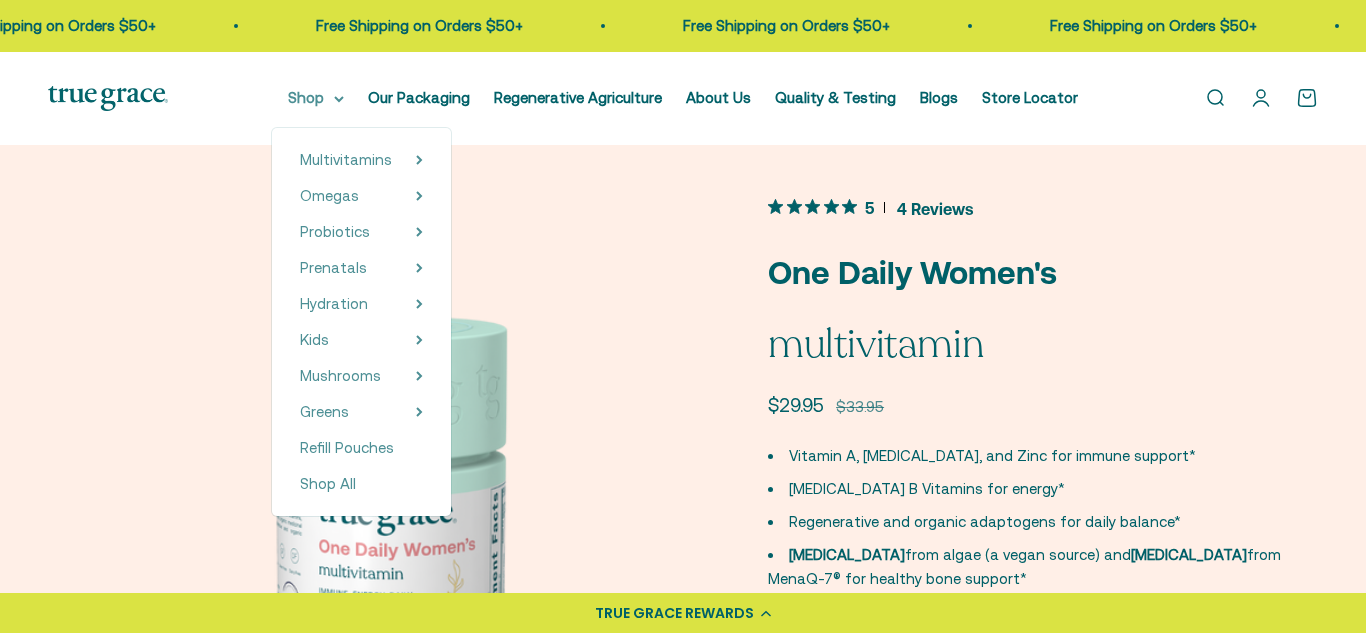 scroll, scrollTop: 0, scrollLeft: 0, axis: both 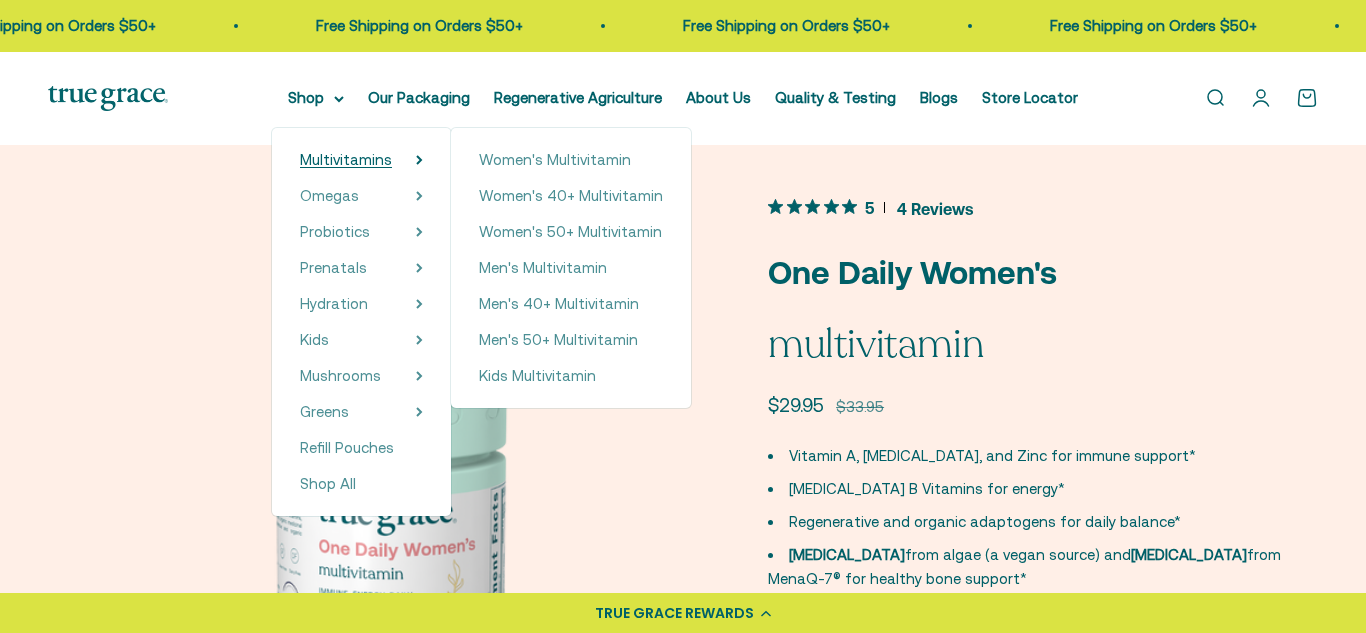 click on "Multivitamins" at bounding box center [346, 159] 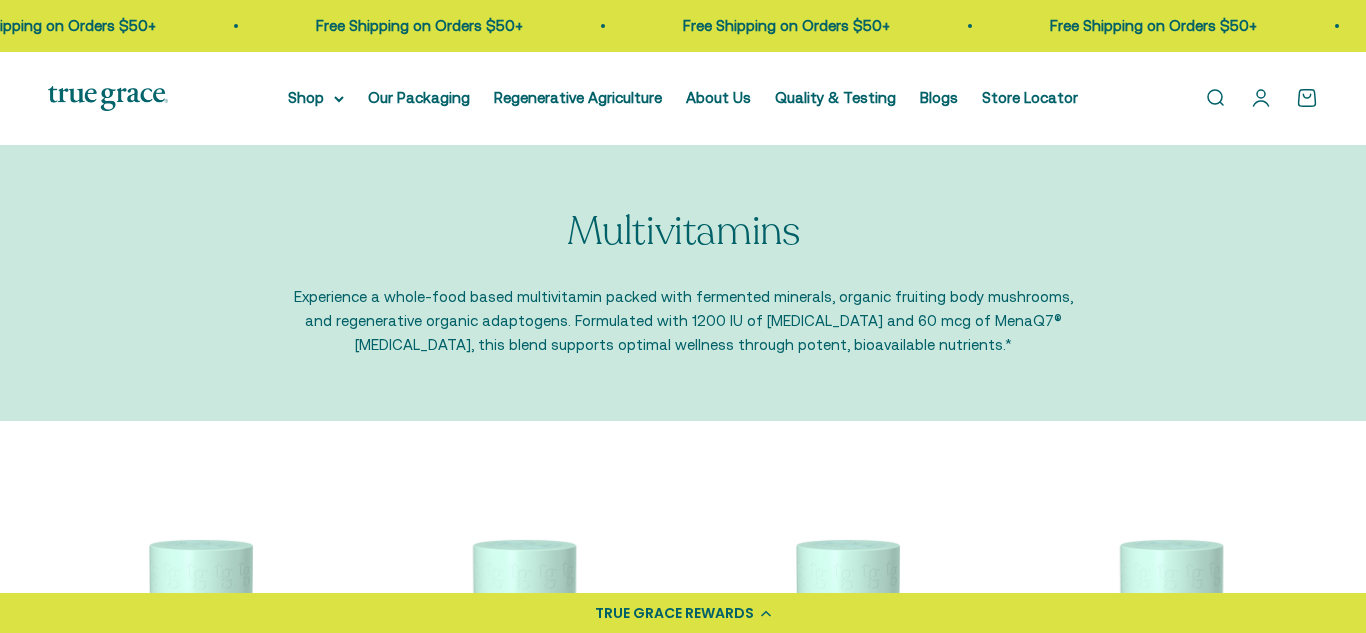 scroll, scrollTop: 182, scrollLeft: 0, axis: vertical 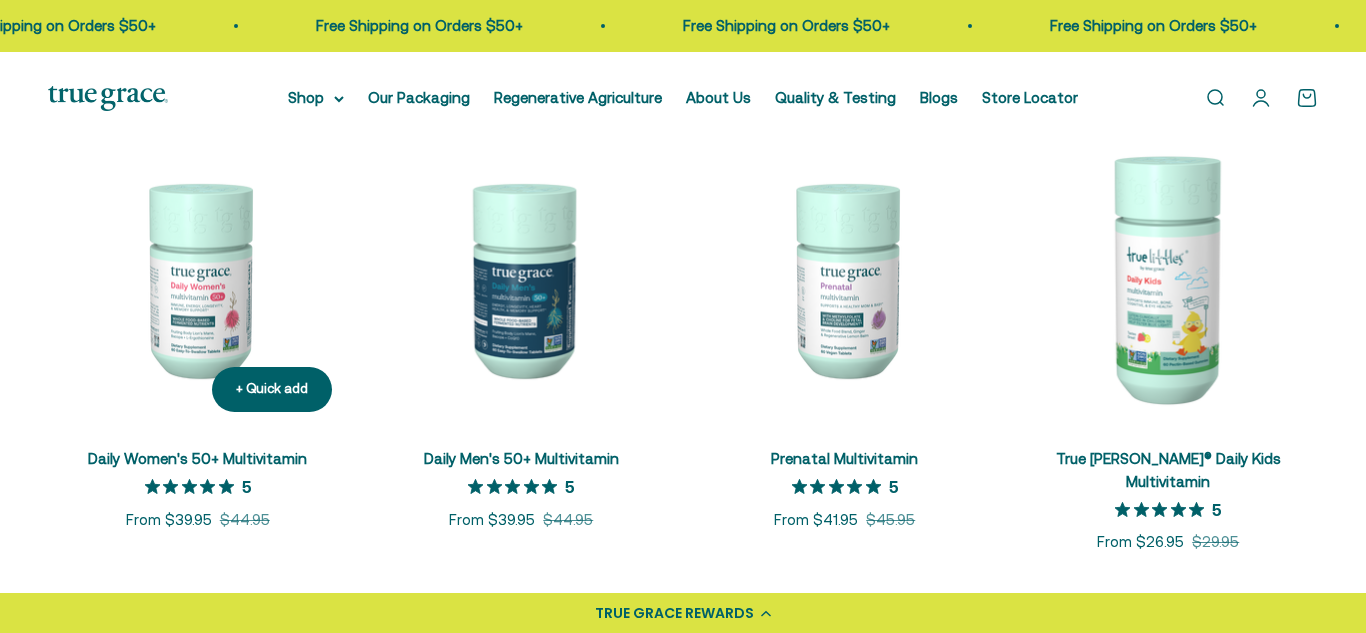 click on "Daily Women's 50+ Multivitamin" at bounding box center (197, 458) 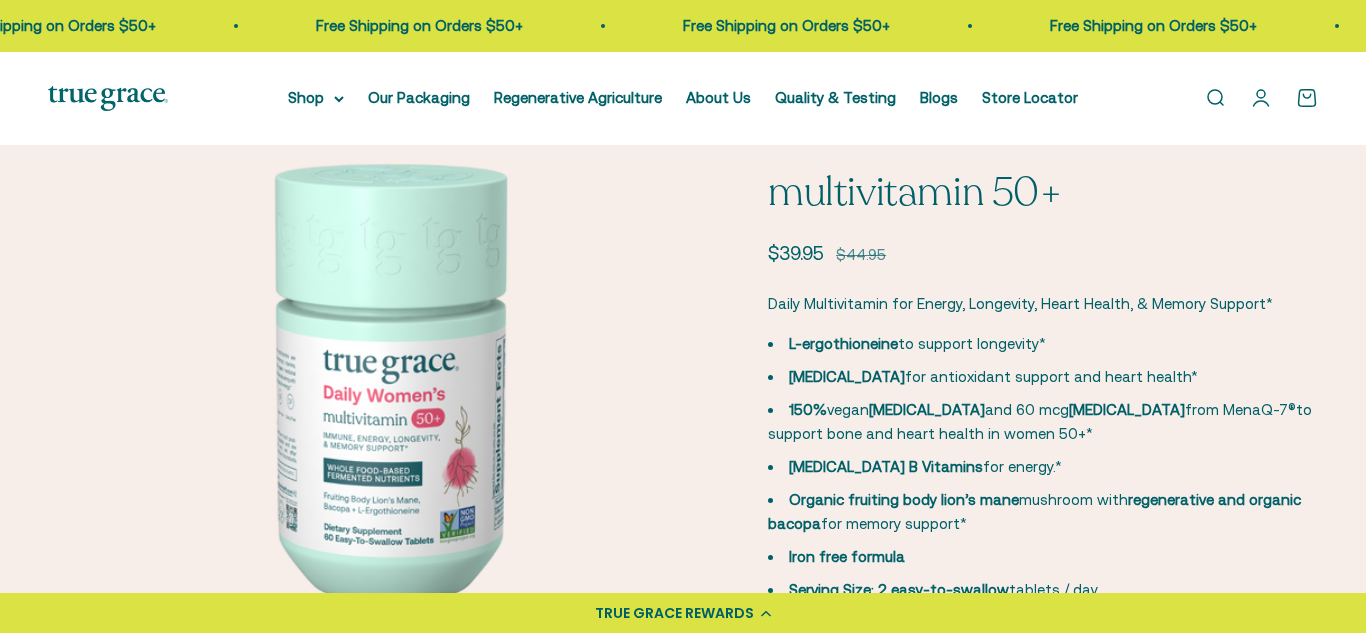 scroll, scrollTop: 152, scrollLeft: 0, axis: vertical 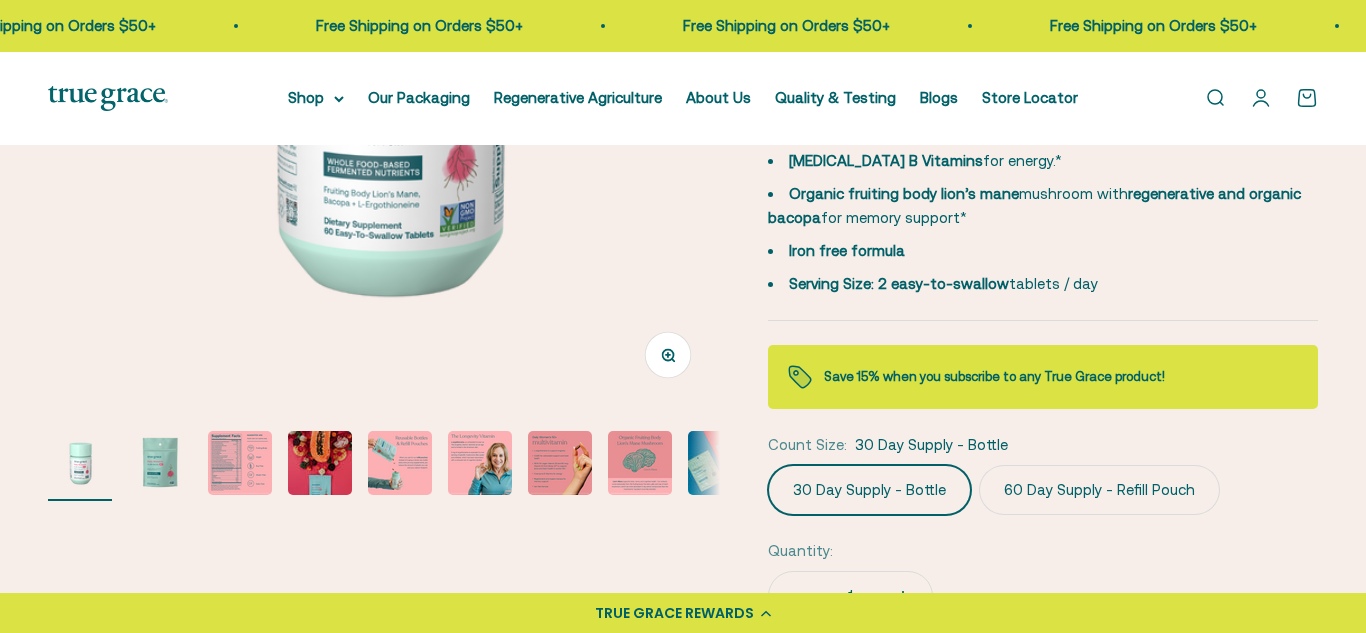 click at bounding box center [160, 463] 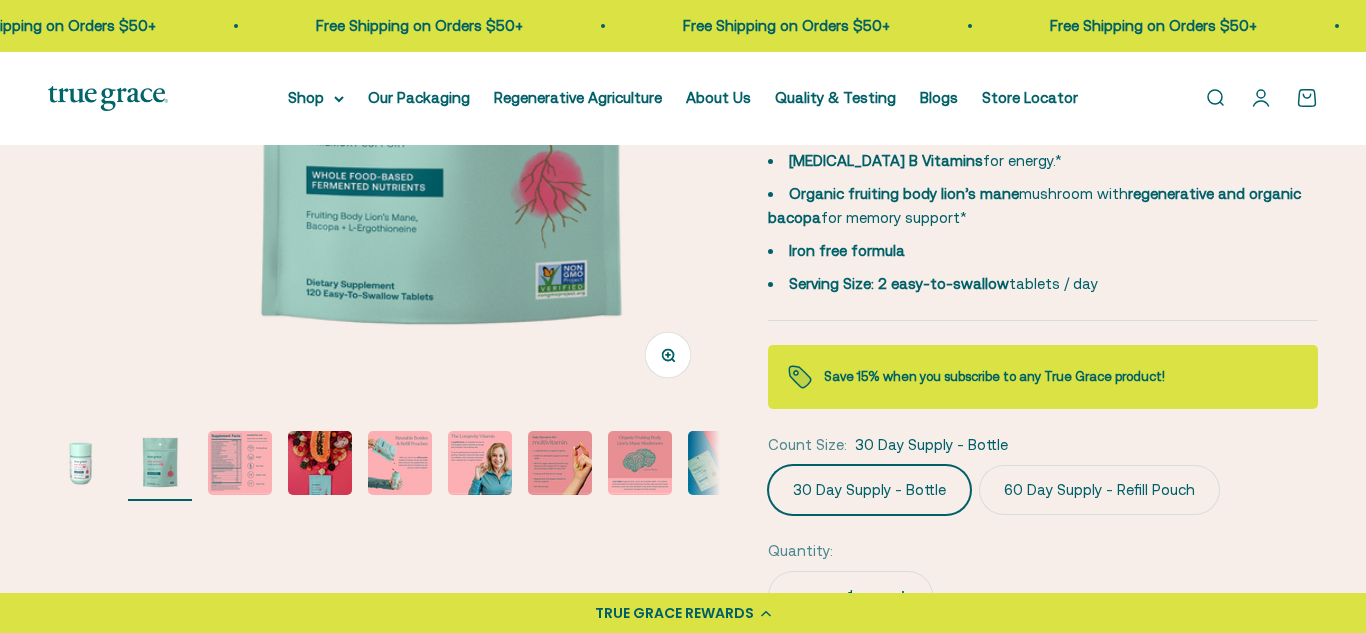 scroll, scrollTop: 0, scrollLeft: 684, axis: horizontal 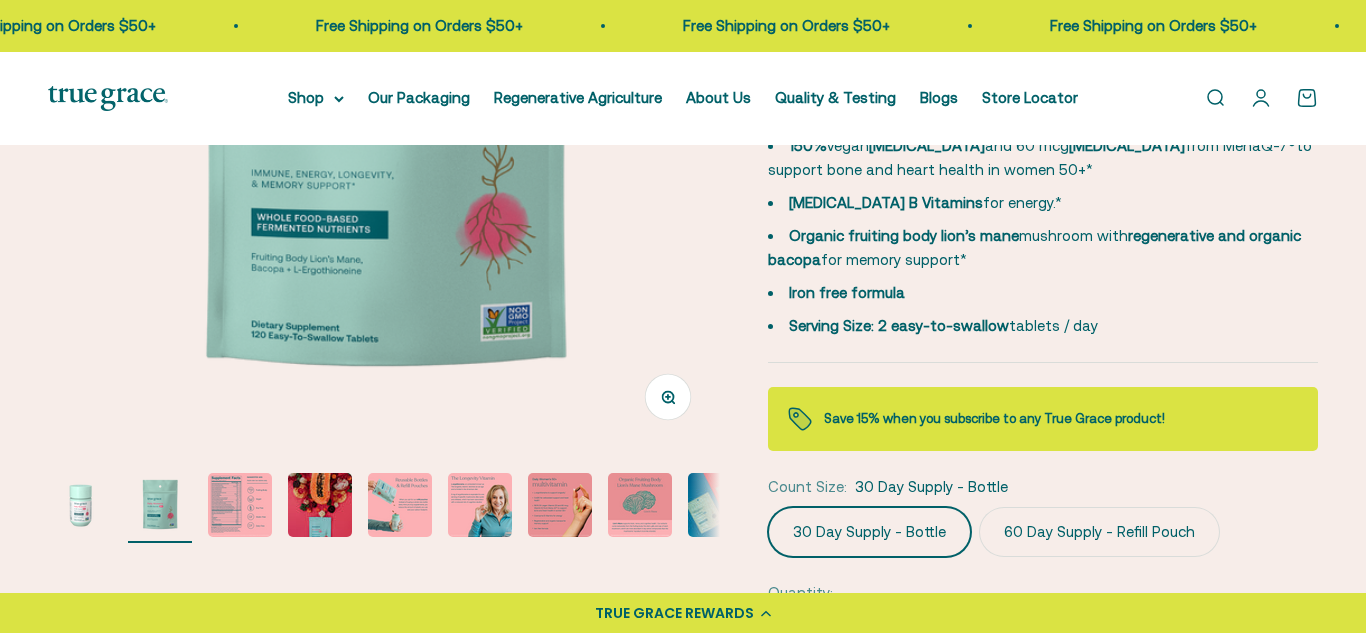 click at bounding box center (240, 505) 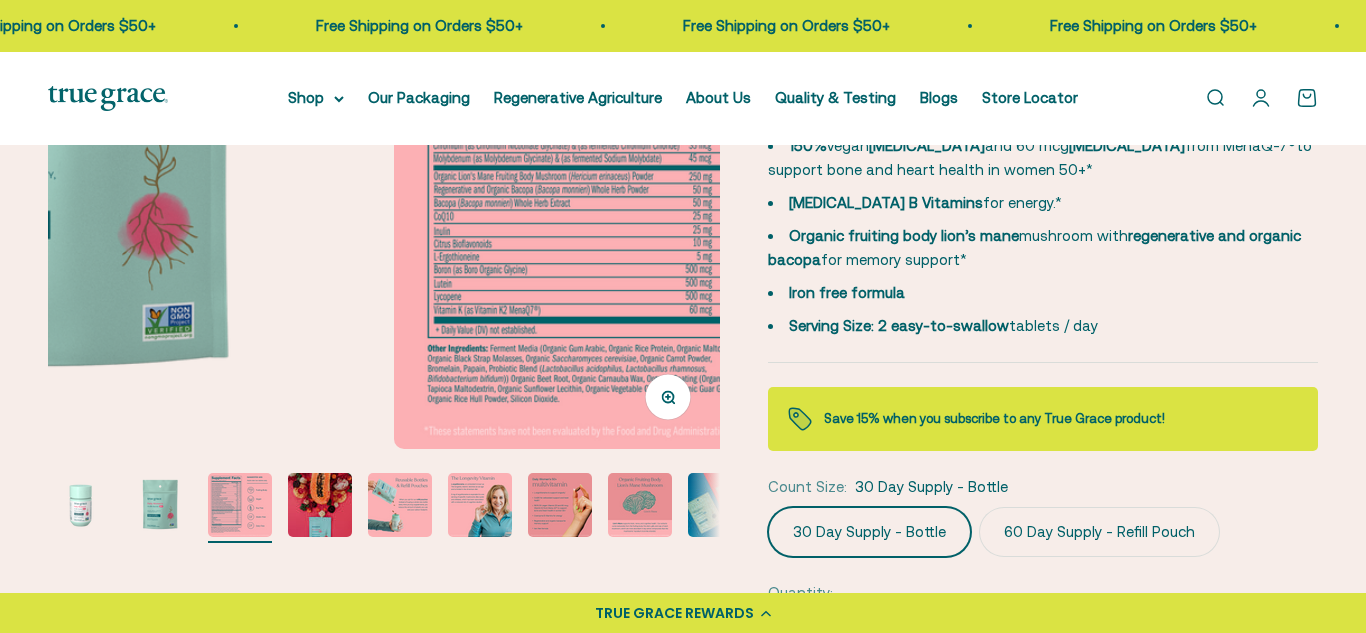 scroll, scrollTop: 0, scrollLeft: 1368, axis: horizontal 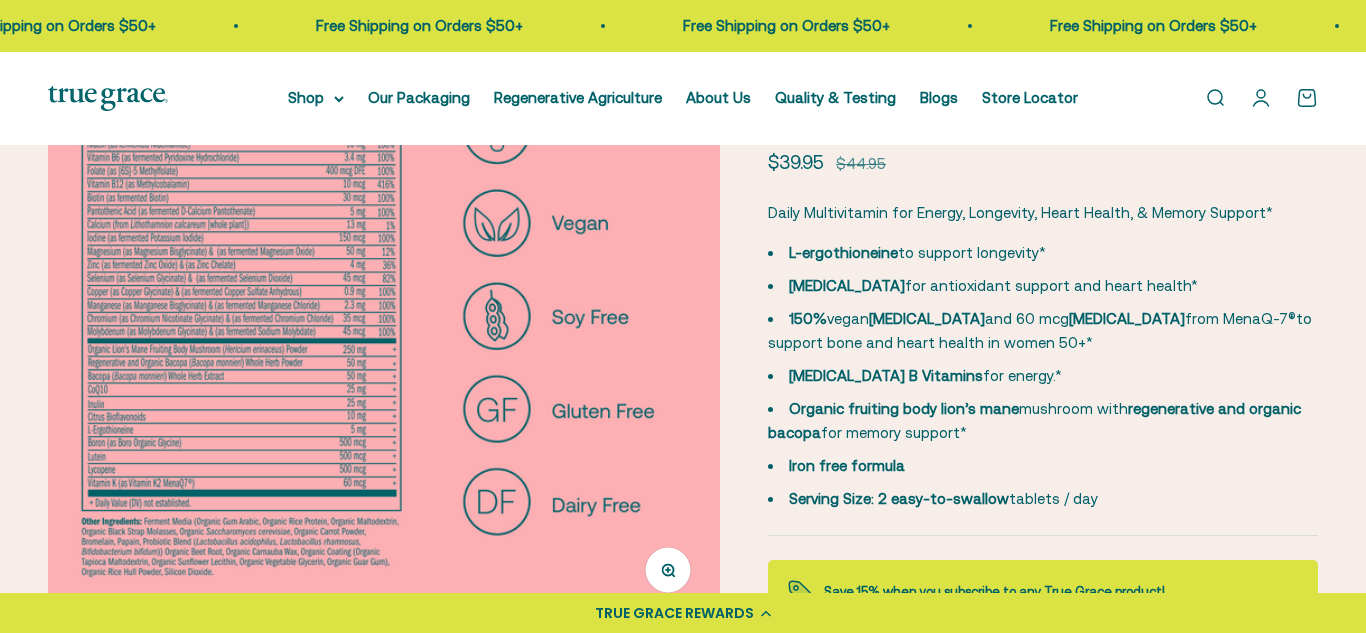 click 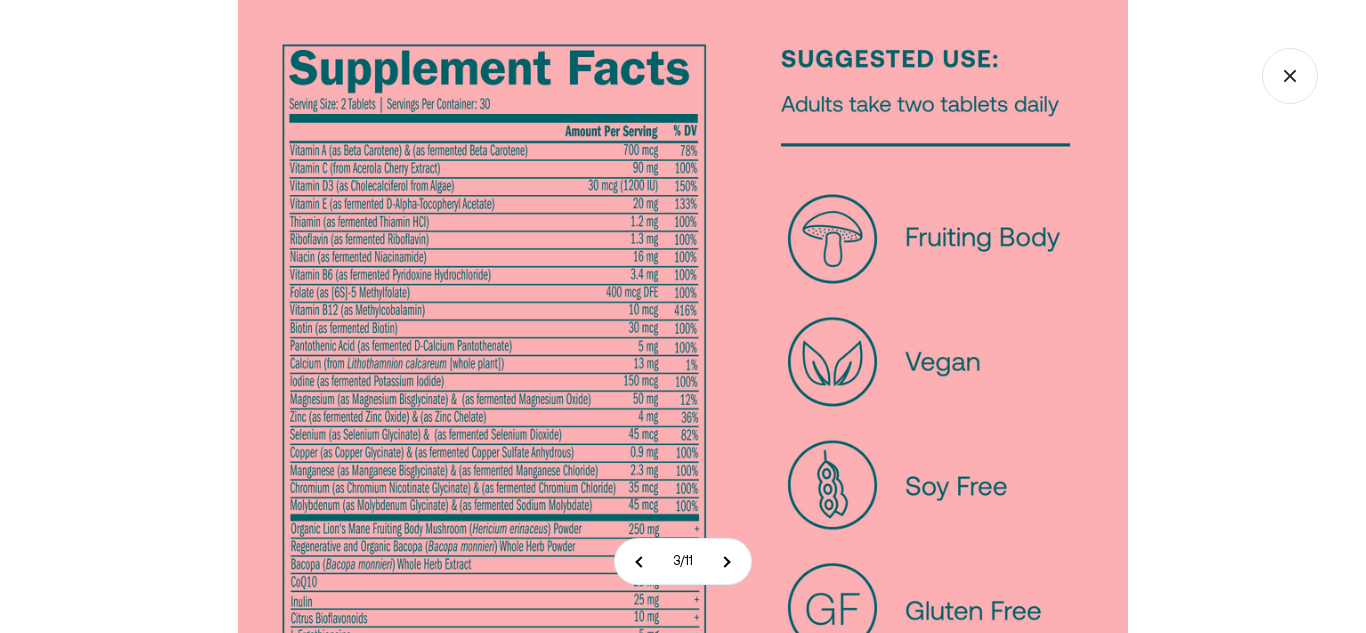 click 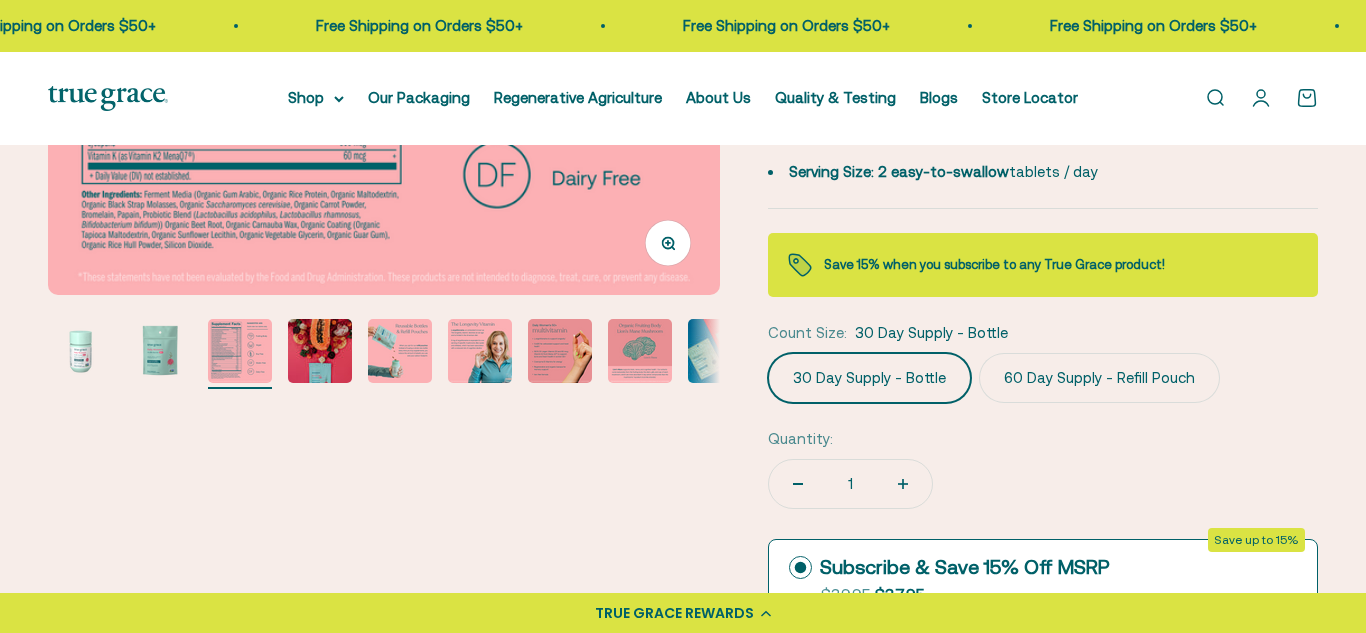 scroll, scrollTop: 575, scrollLeft: 0, axis: vertical 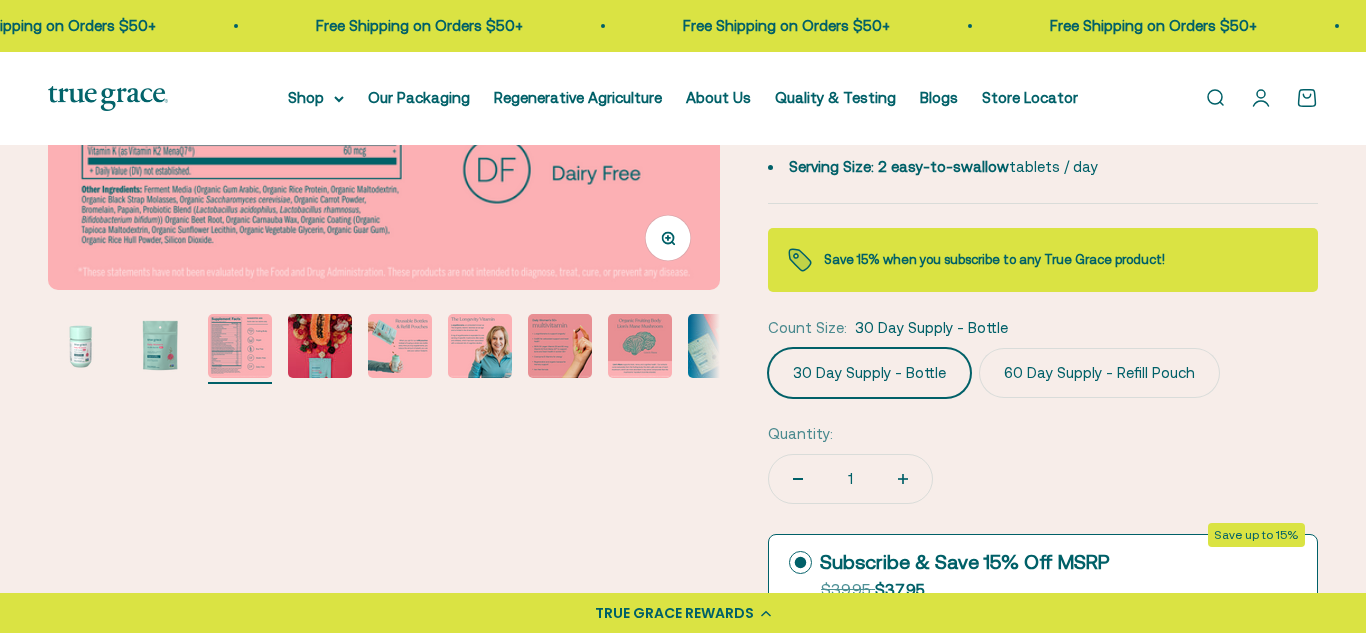 click at bounding box center [320, 346] 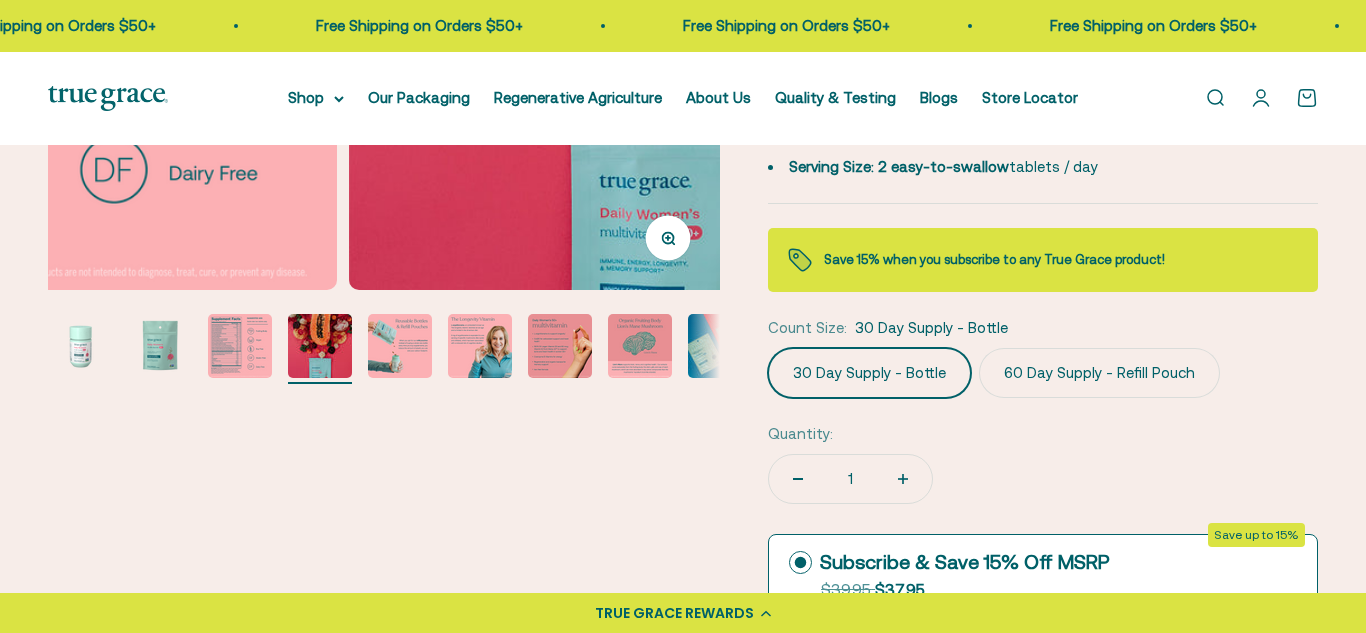 scroll, scrollTop: 0, scrollLeft: 2052, axis: horizontal 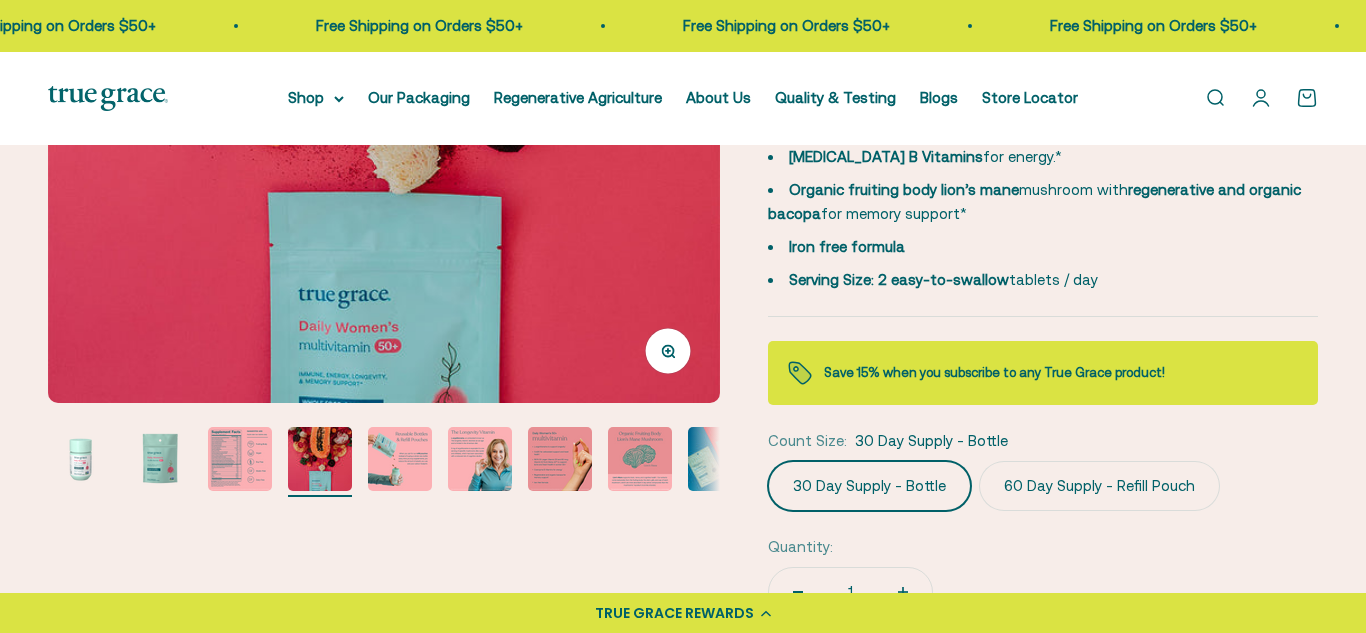 click at bounding box center [400, 459] 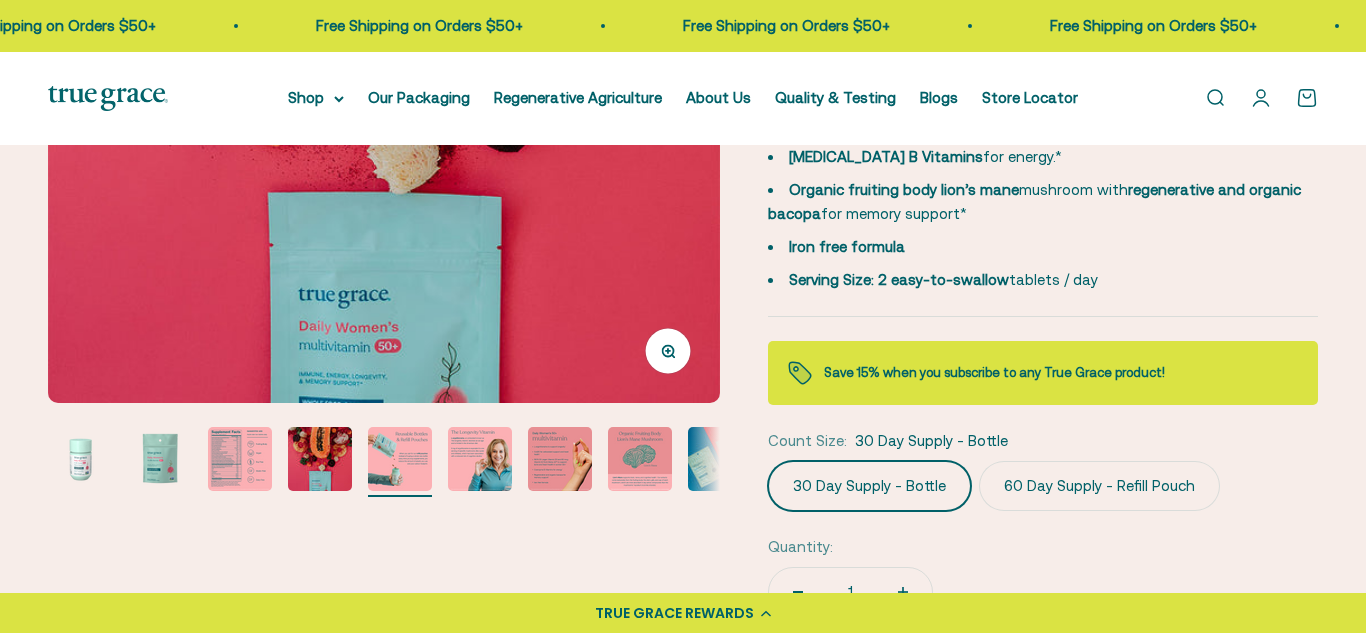 scroll, scrollTop: 0, scrollLeft: 2479, axis: horizontal 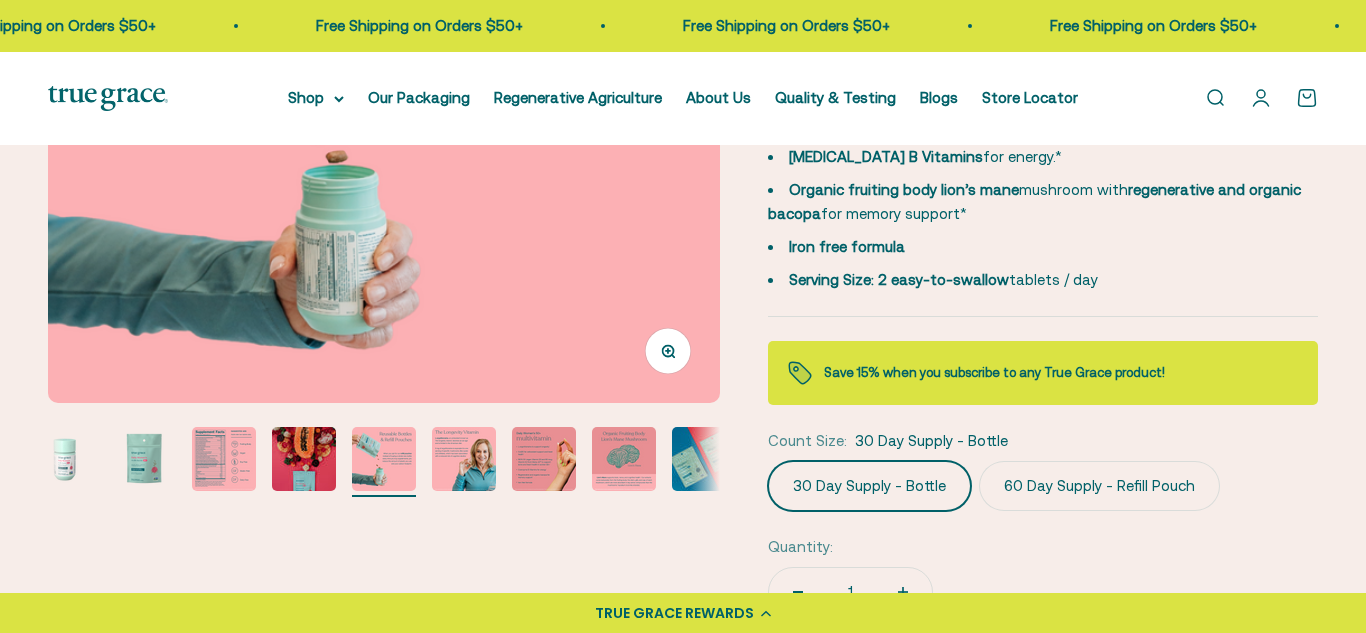 click at bounding box center [464, 459] 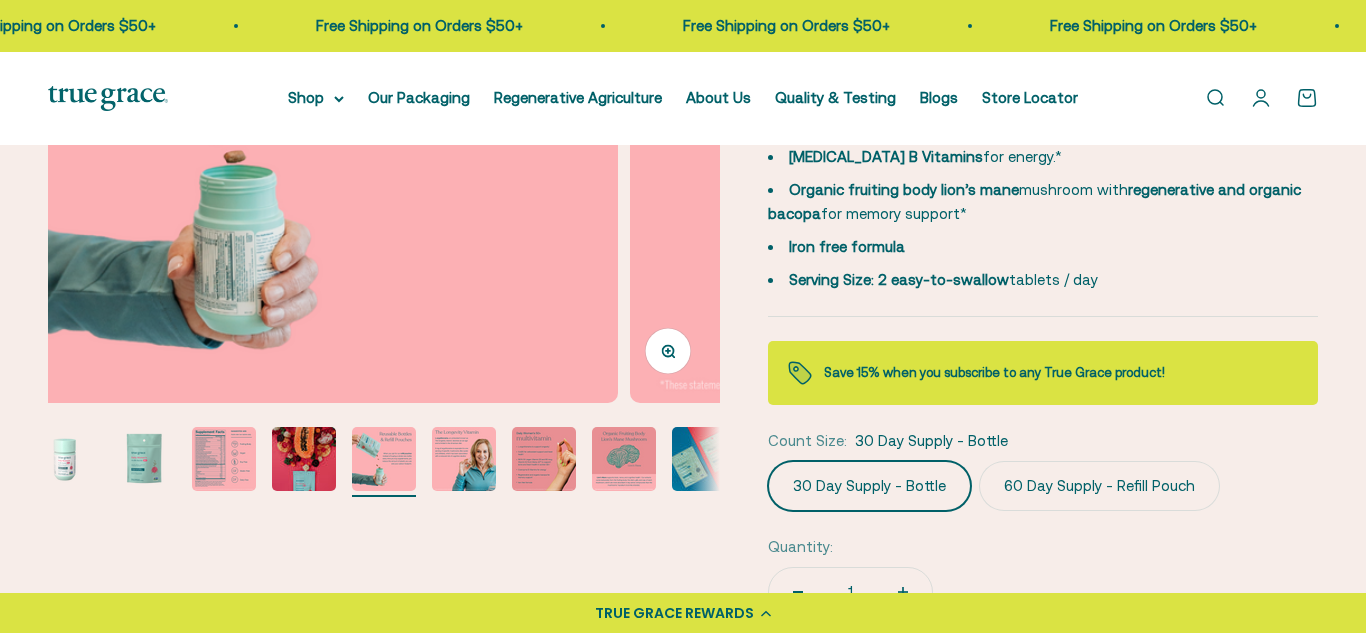 scroll, scrollTop: 0, scrollLeft: 88, axis: horizontal 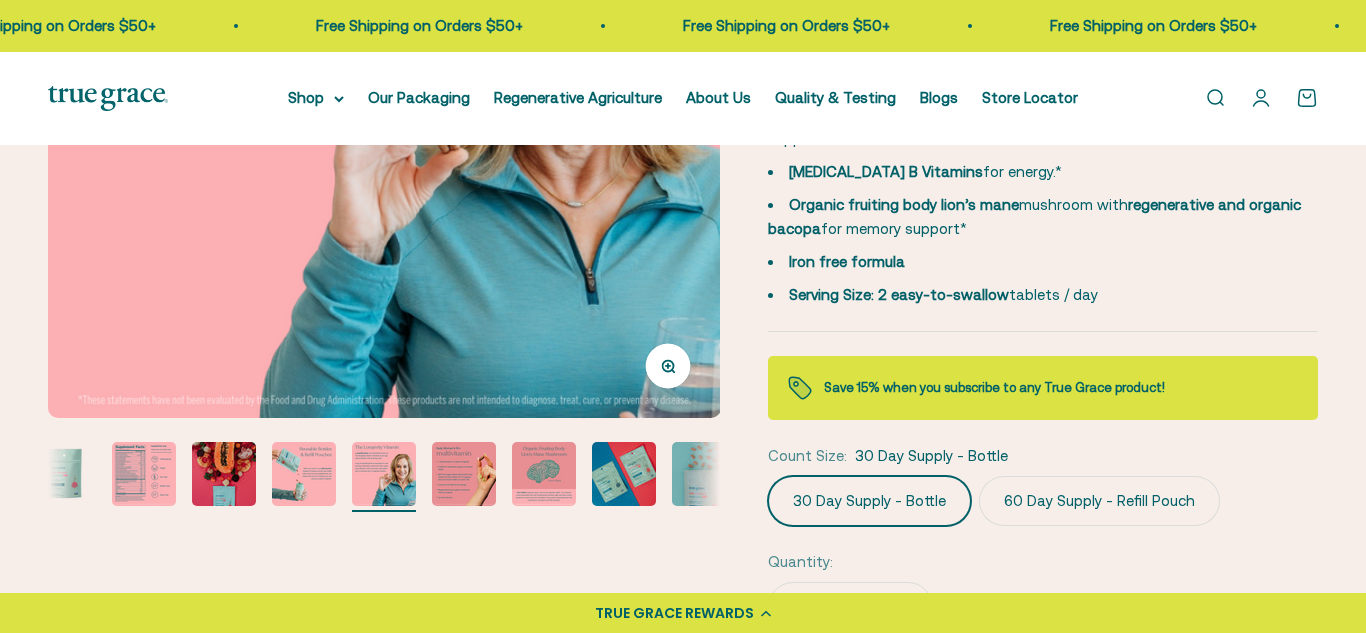 click at bounding box center [464, 474] 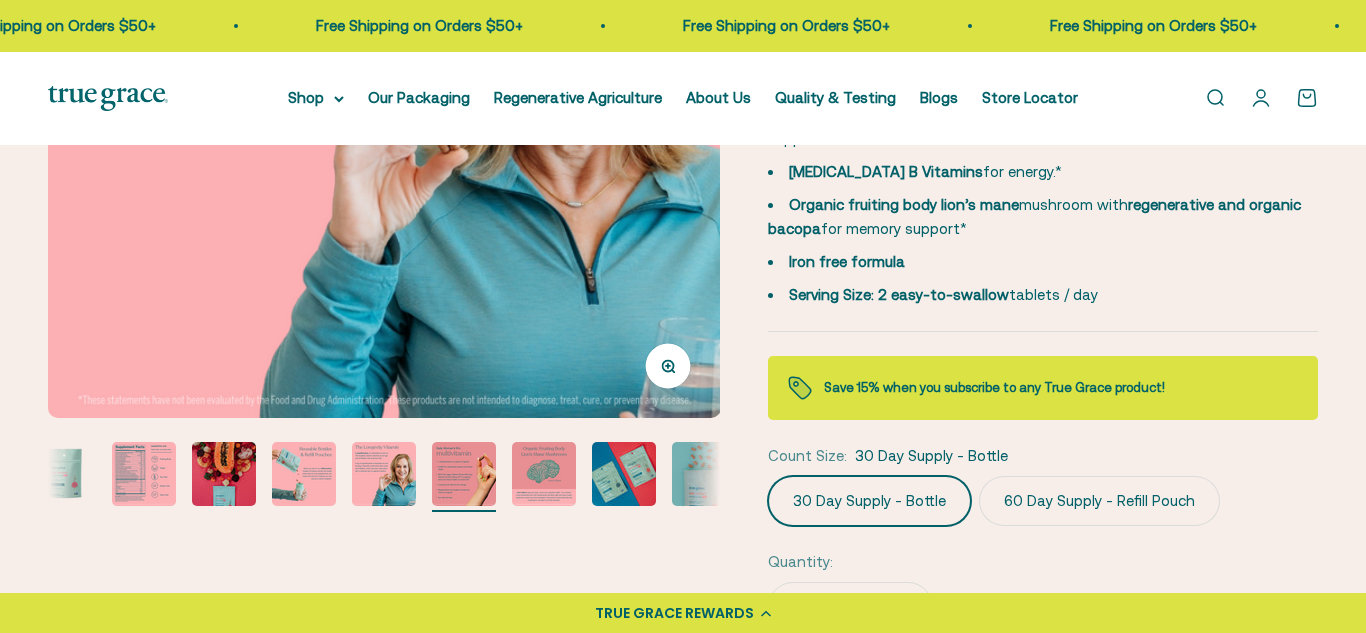scroll, scrollTop: 0, scrollLeft: 3522, axis: horizontal 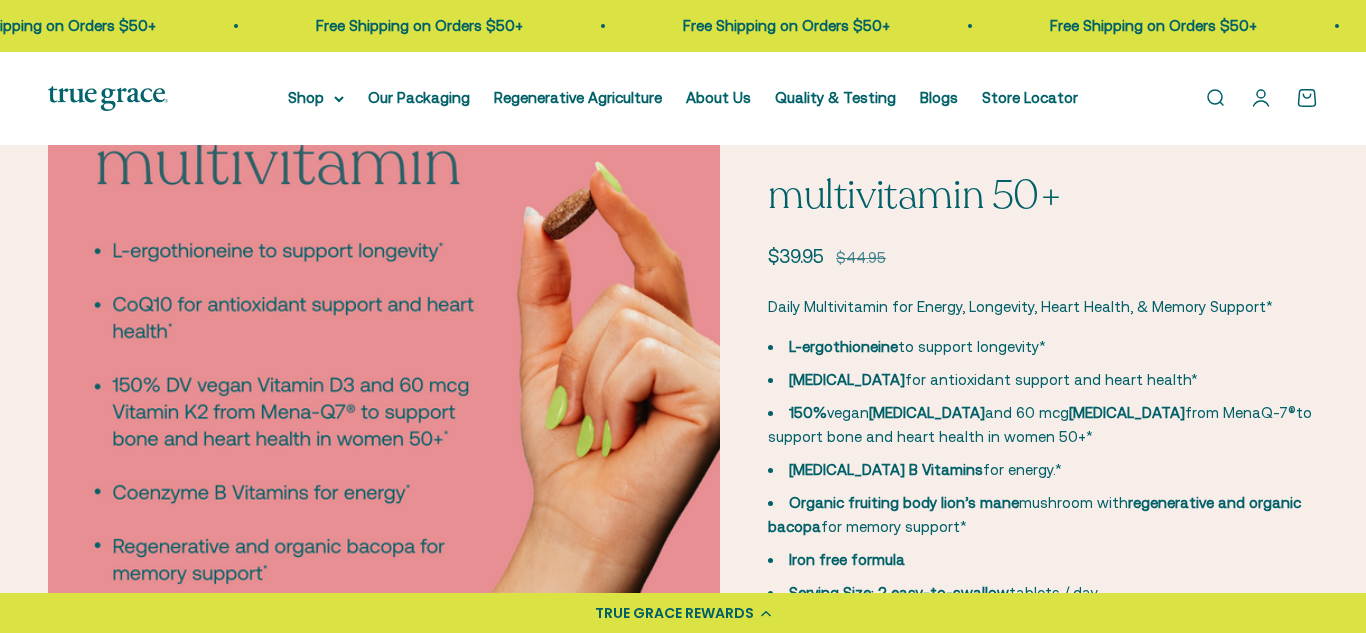 click at bounding box center (384, 380) 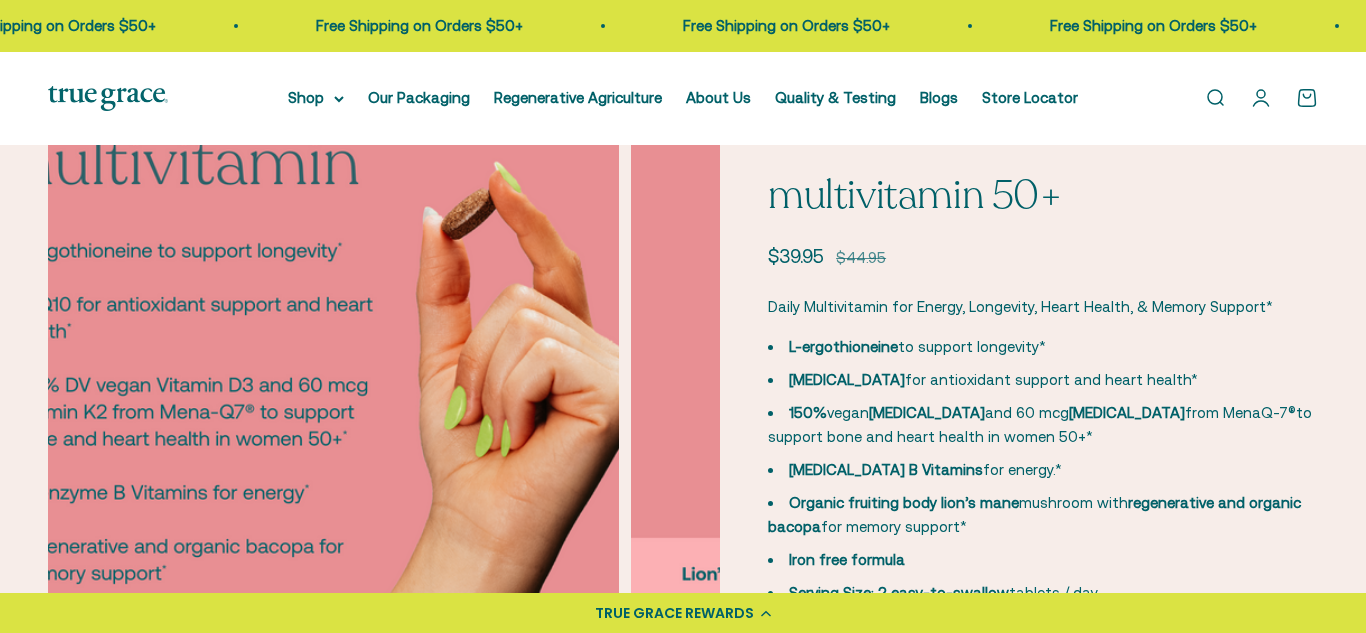 scroll, scrollTop: 0, scrollLeft: 248, axis: horizontal 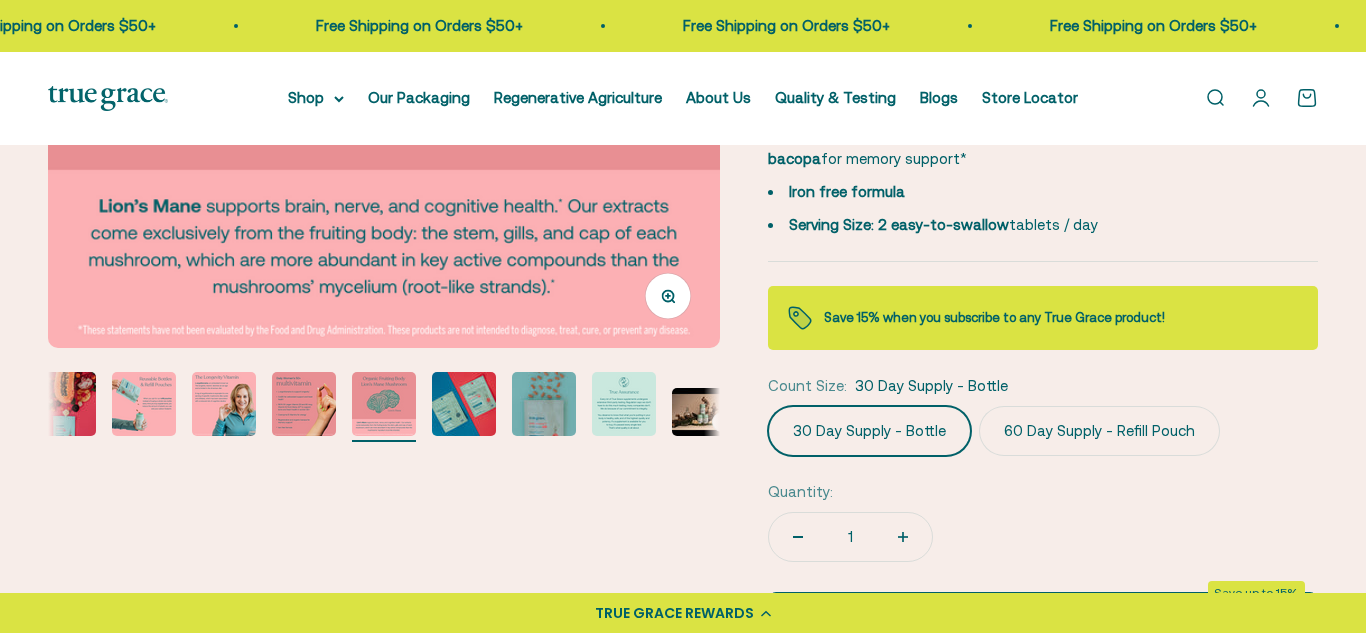 click at bounding box center (464, 404) 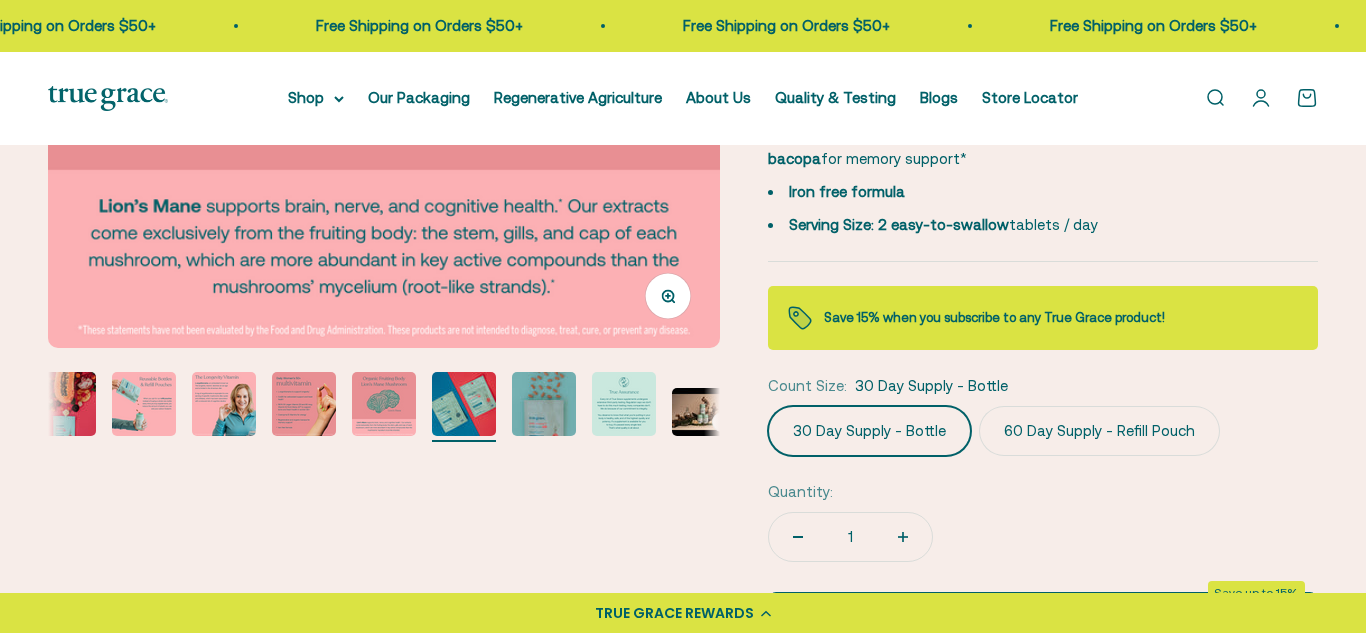 scroll, scrollTop: 0, scrollLeft: 4891, axis: horizontal 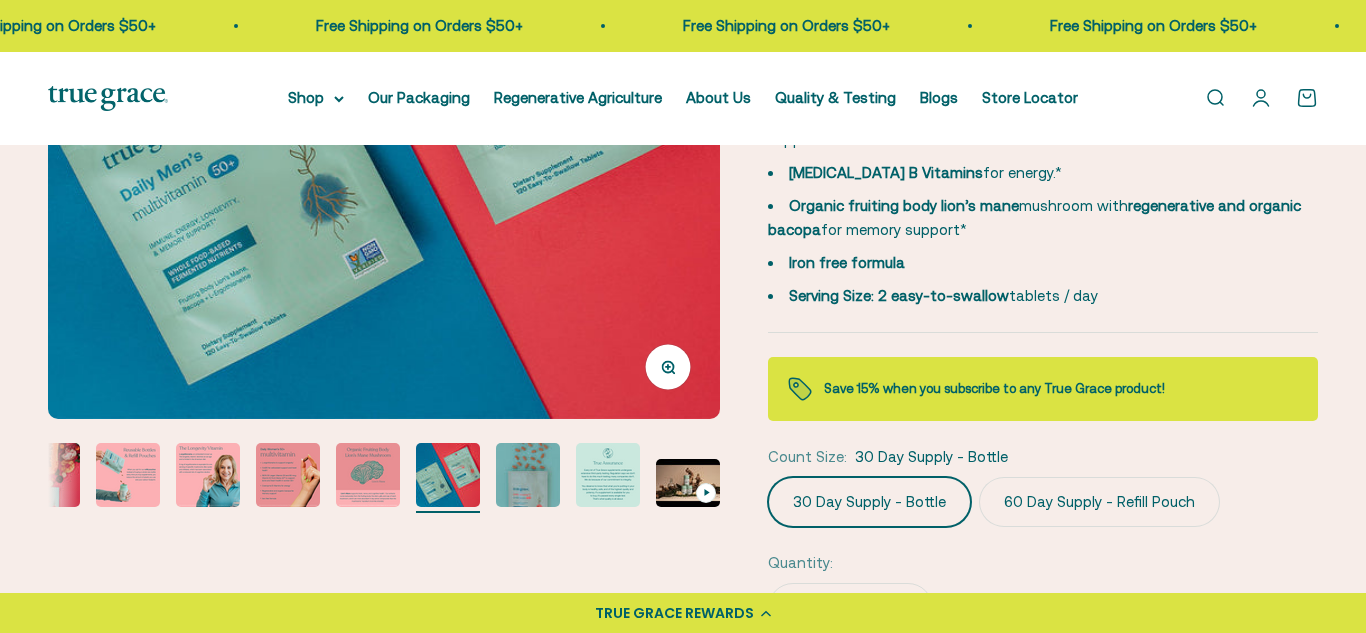click at bounding box center [528, 475] 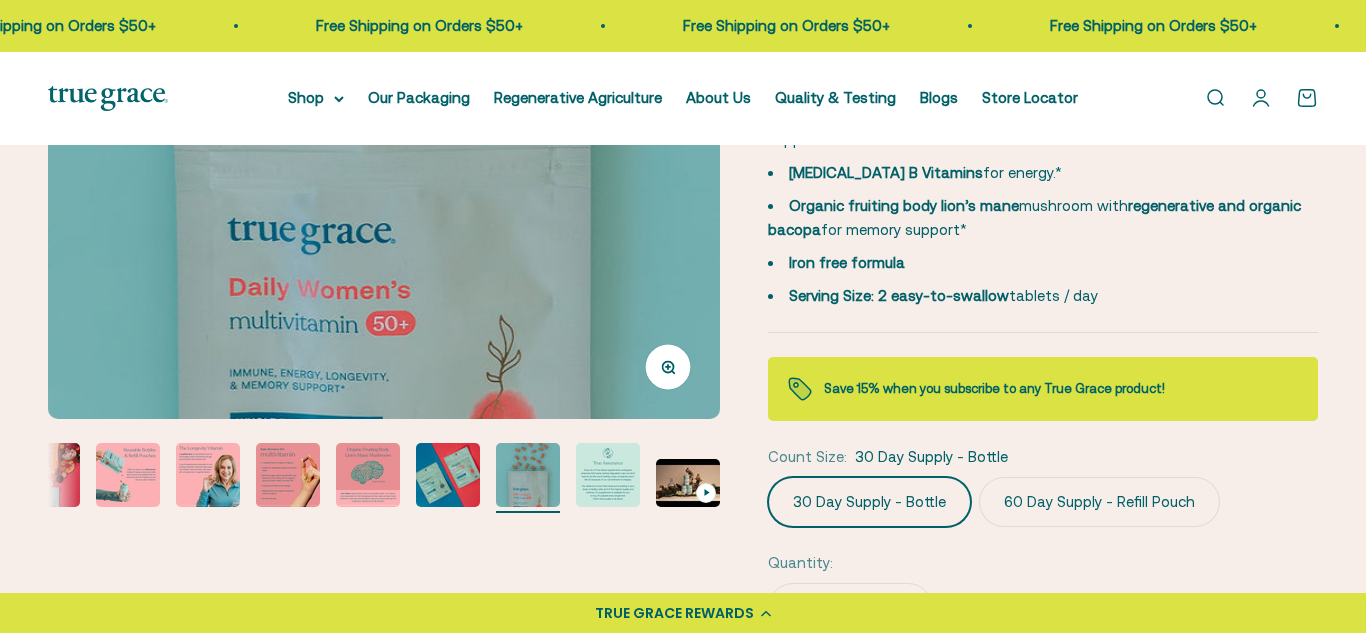 click at bounding box center [608, 475] 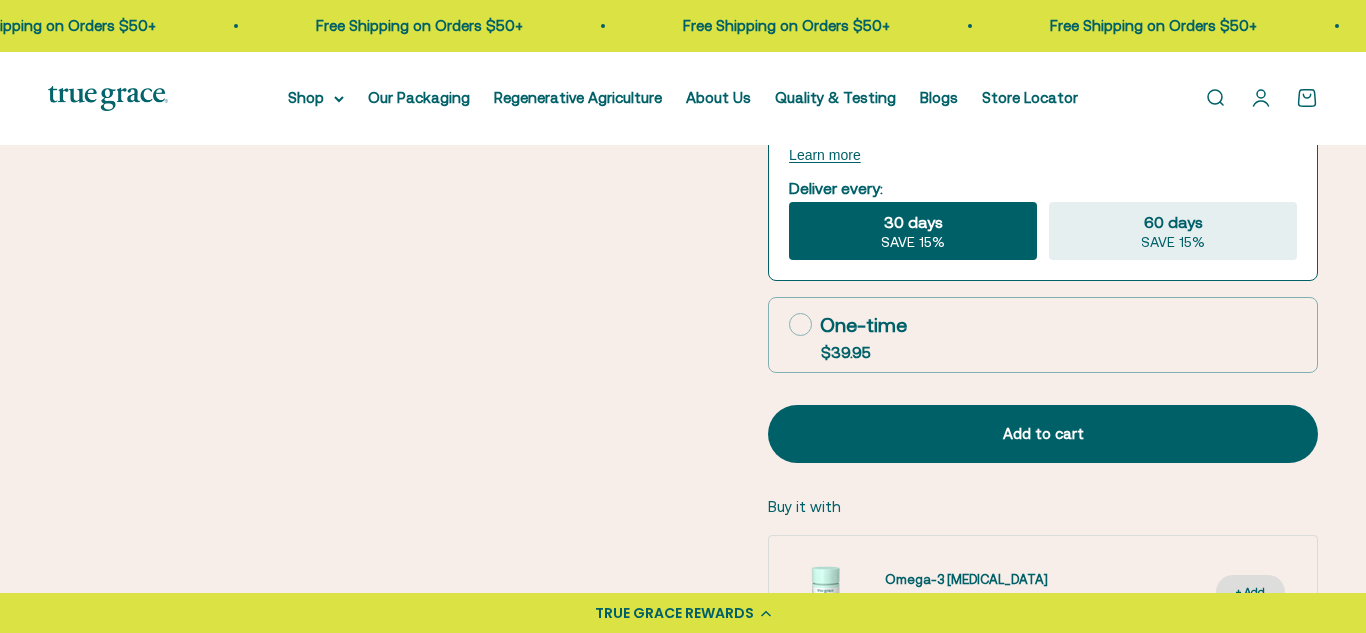 scroll, scrollTop: 1095, scrollLeft: 0, axis: vertical 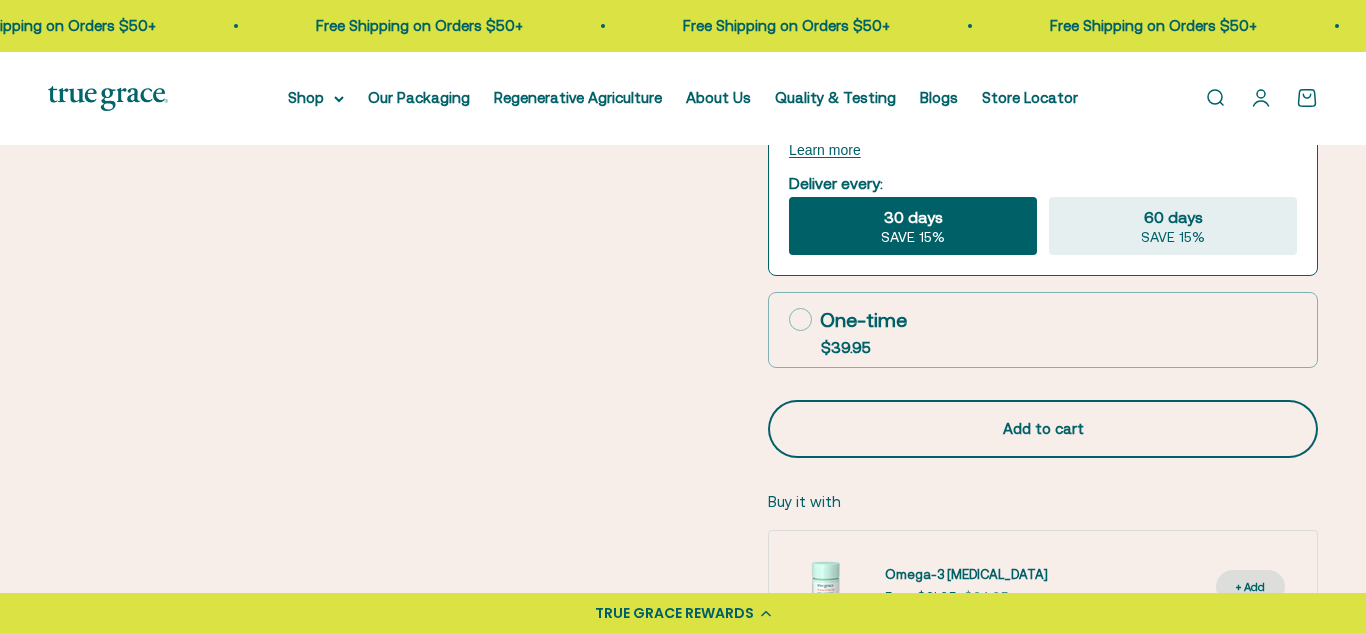 click on "Add to cart" at bounding box center [1043, 429] 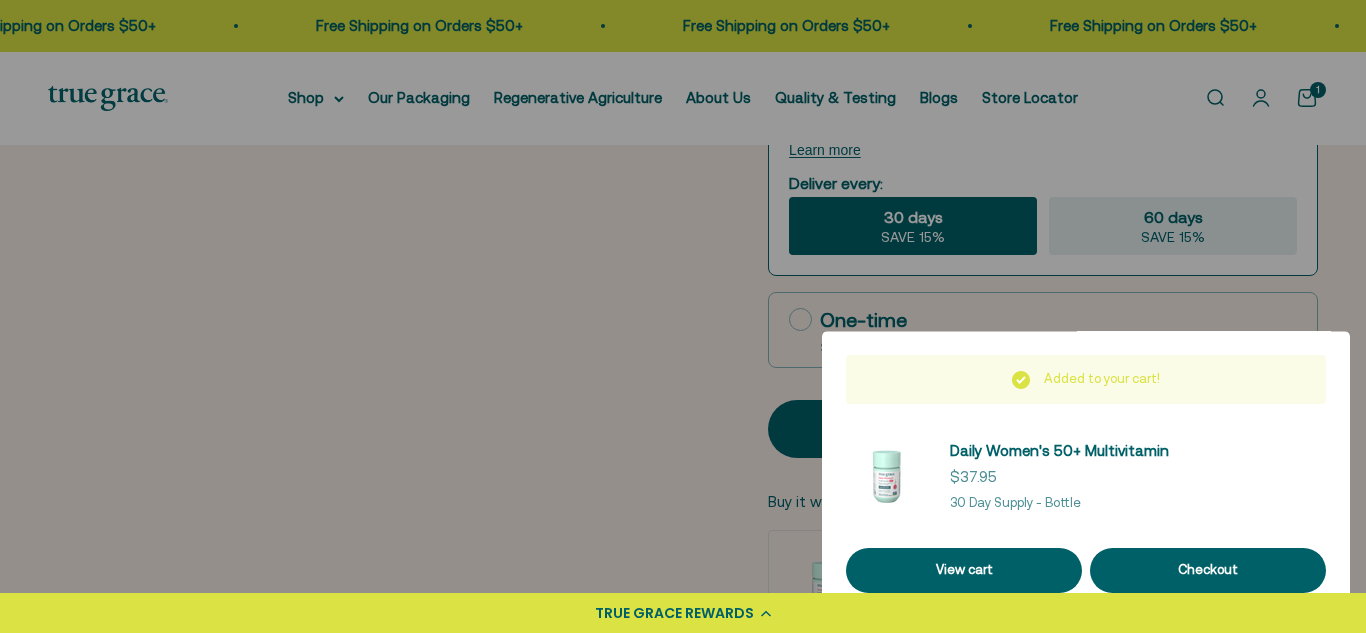 click at bounding box center [683, 316] 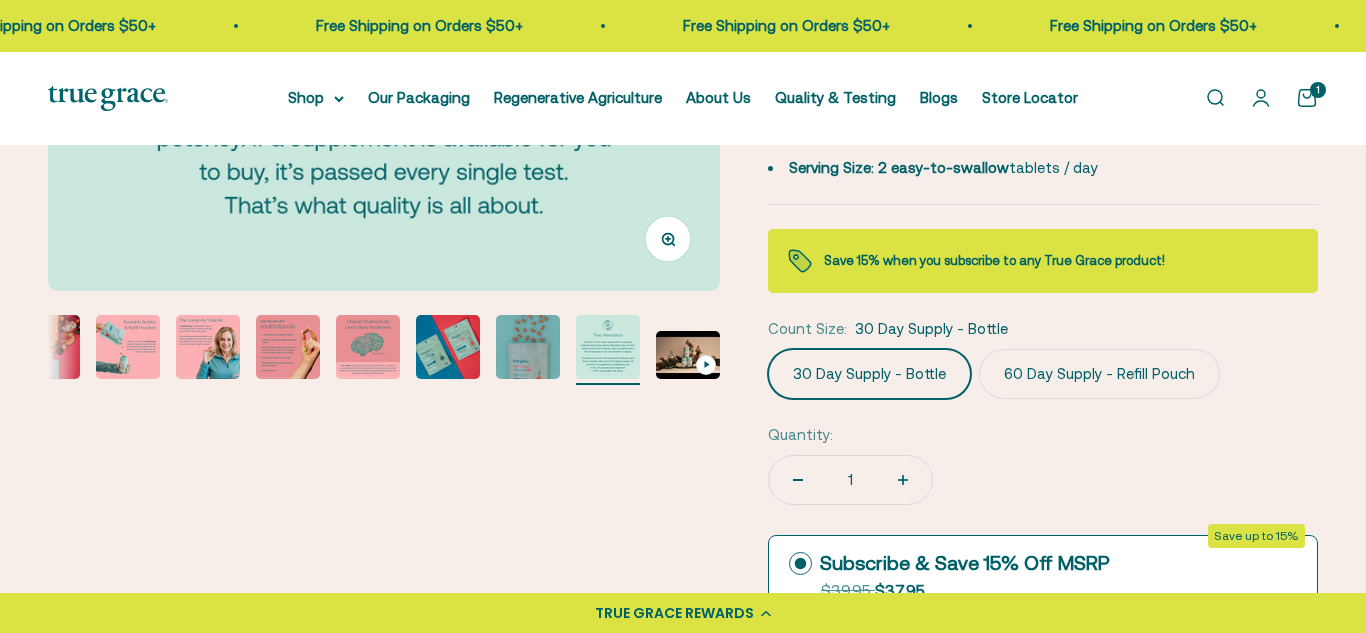 scroll, scrollTop: 564, scrollLeft: 0, axis: vertical 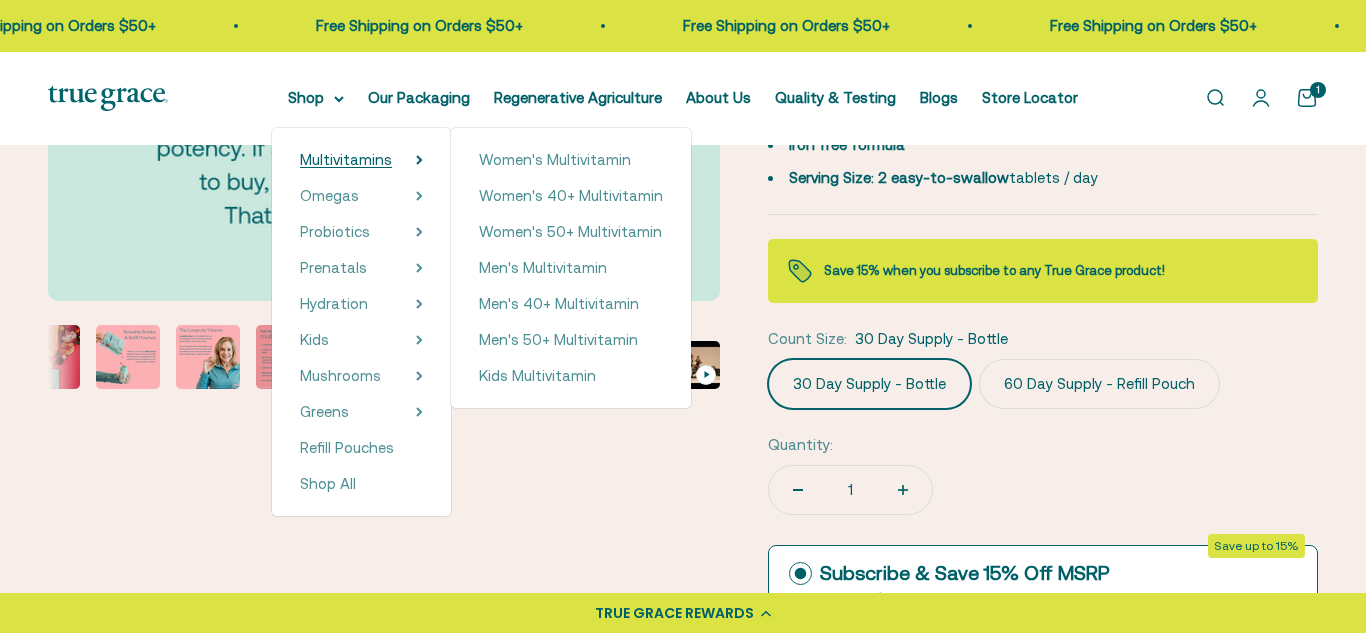 click on "Multivitamins" at bounding box center [346, 159] 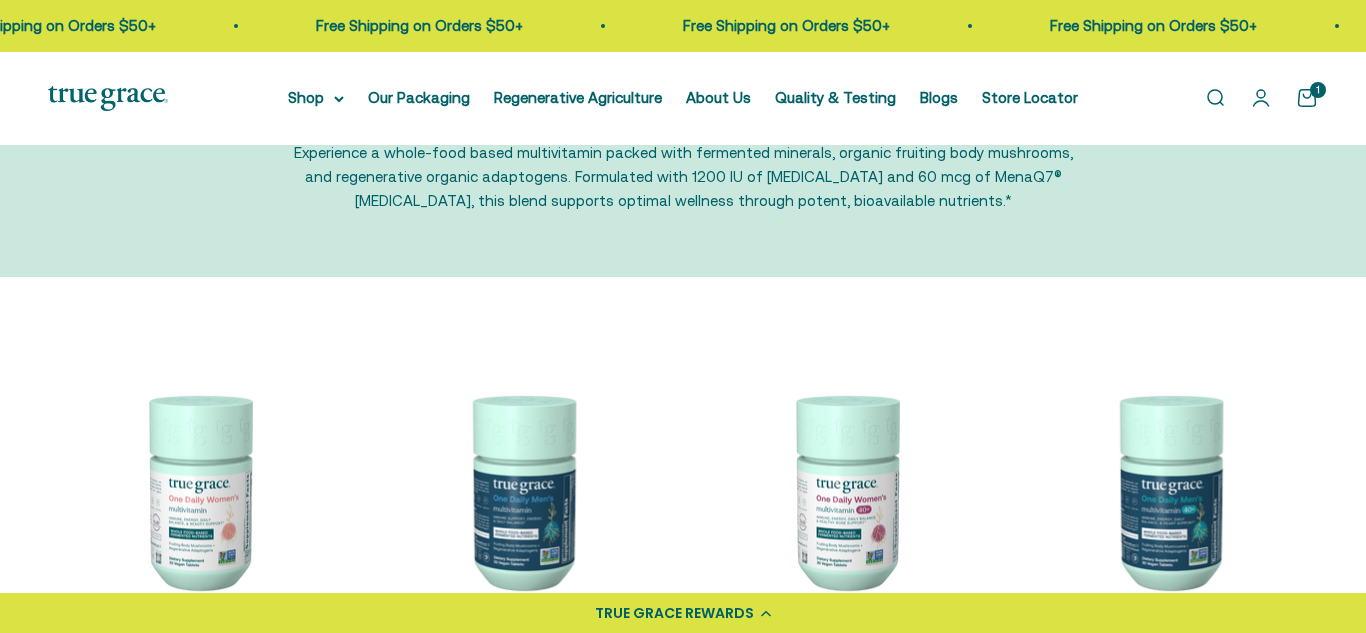 scroll, scrollTop: 0, scrollLeft: 0, axis: both 